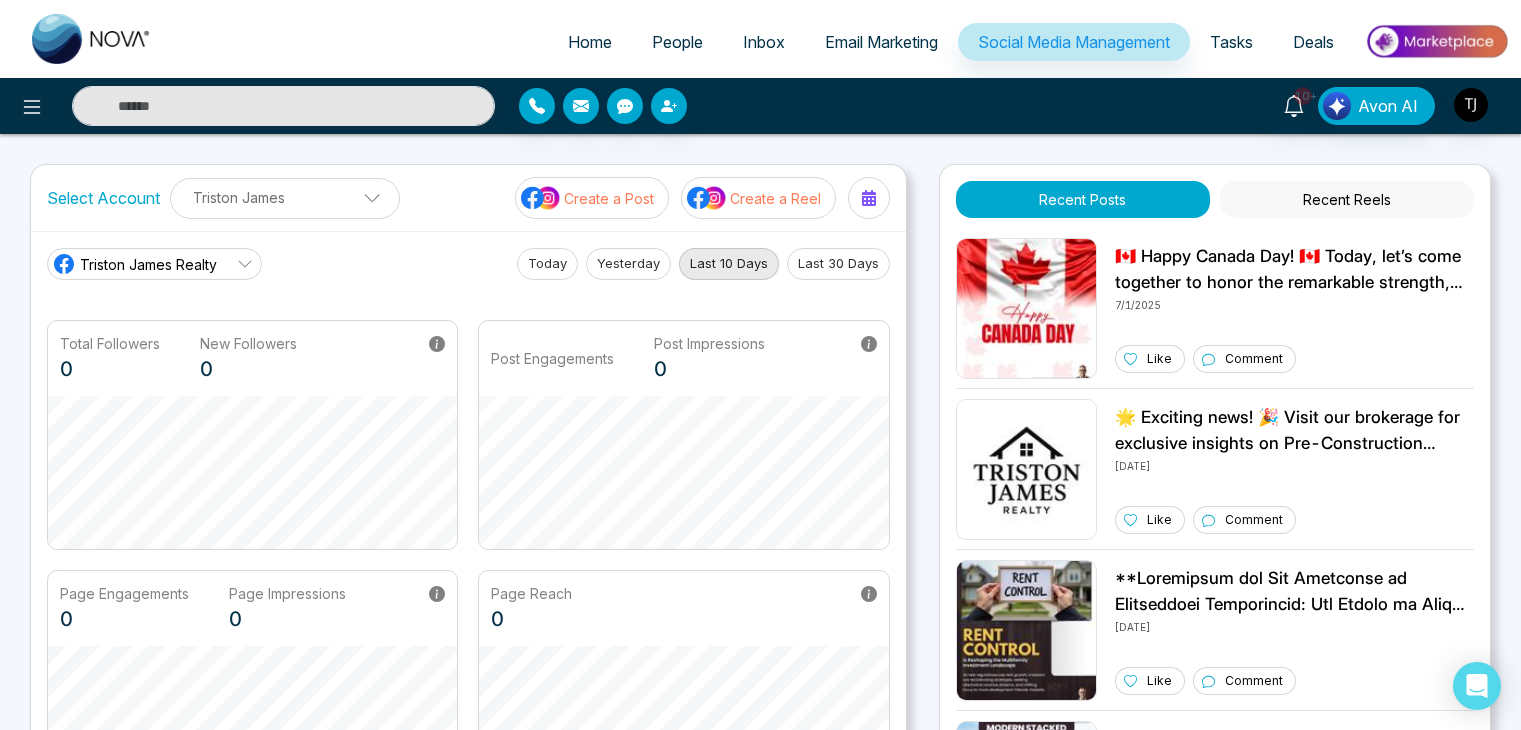 scroll, scrollTop: 0, scrollLeft: 0, axis: both 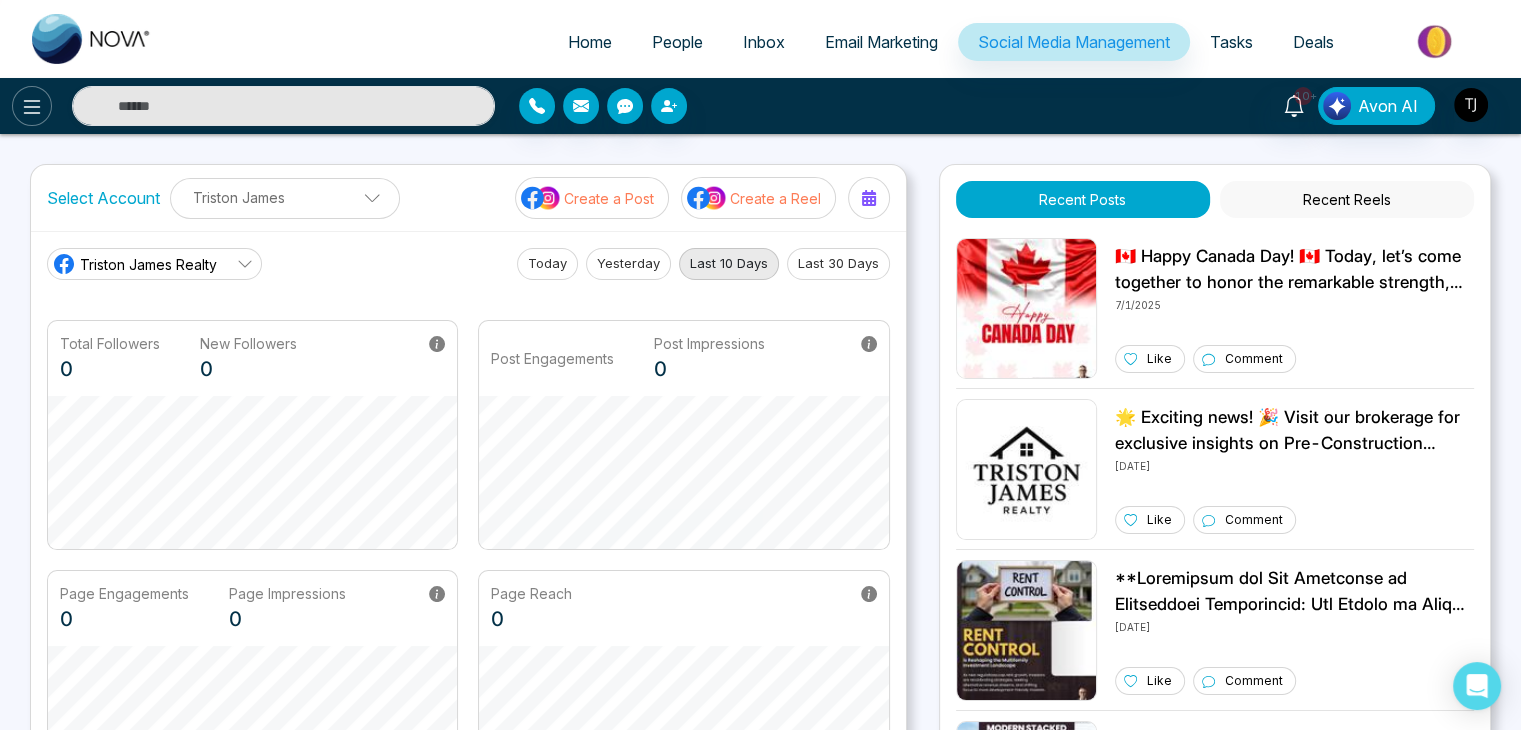click 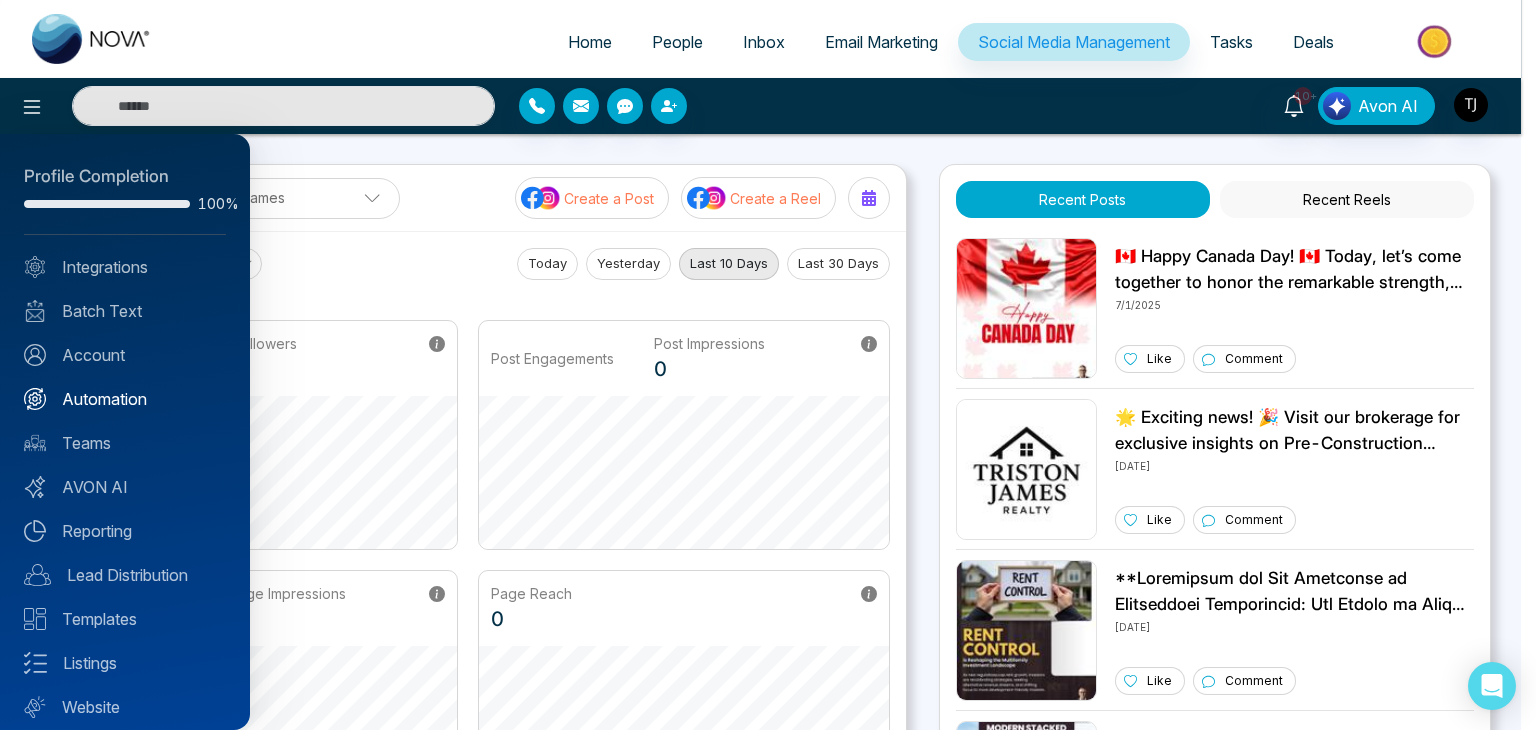 click on "Automation" at bounding box center [125, 399] 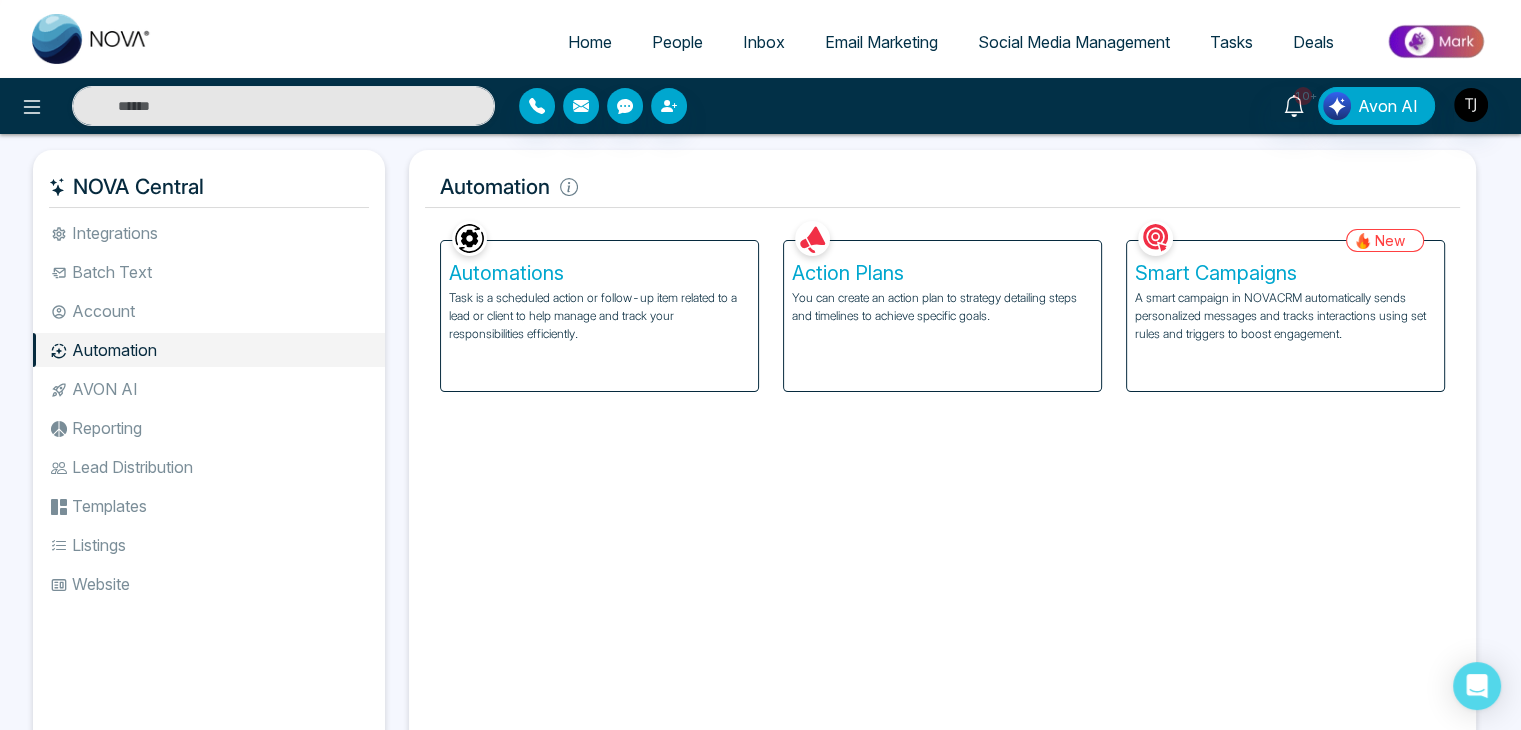 click on "People" at bounding box center (677, 42) 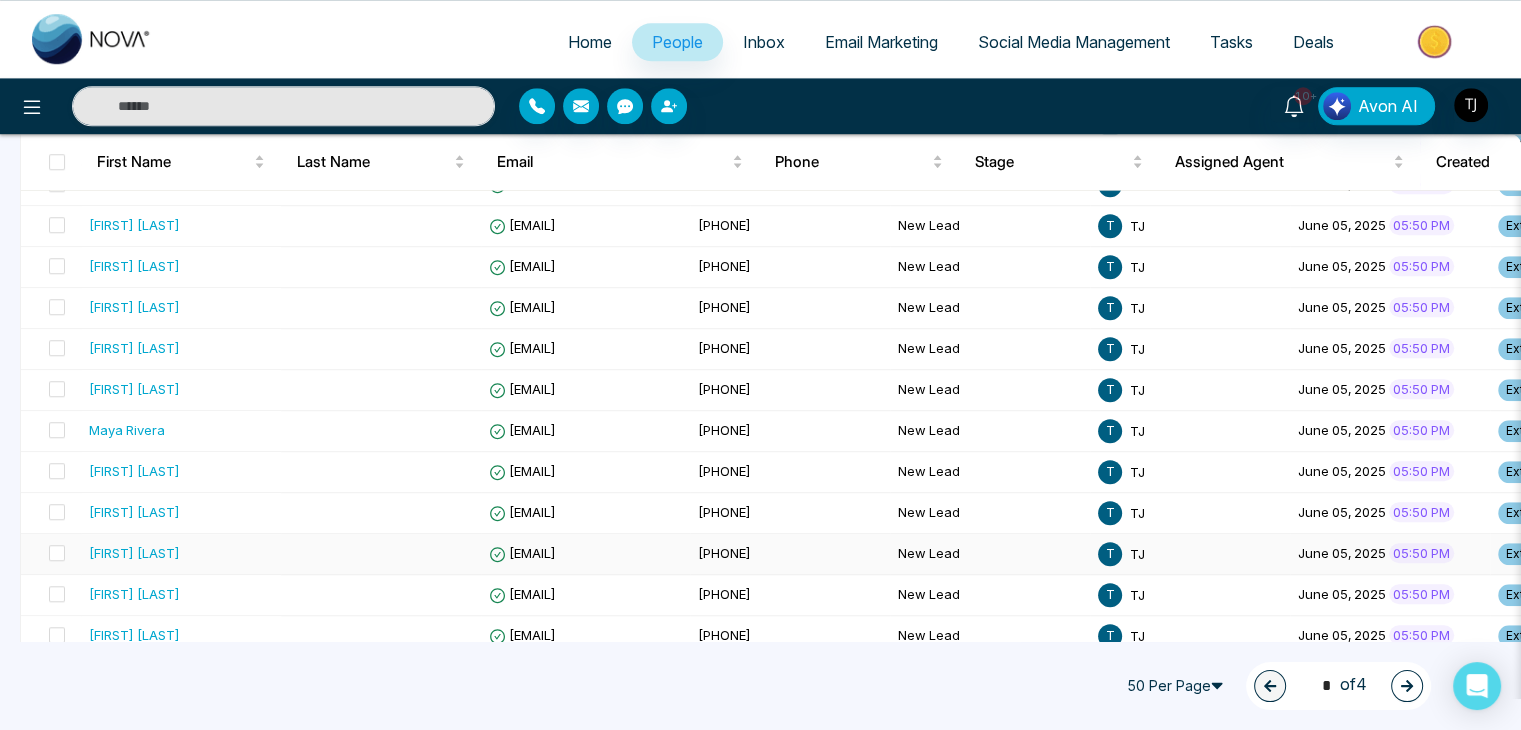 scroll, scrollTop: 1804, scrollLeft: 0, axis: vertical 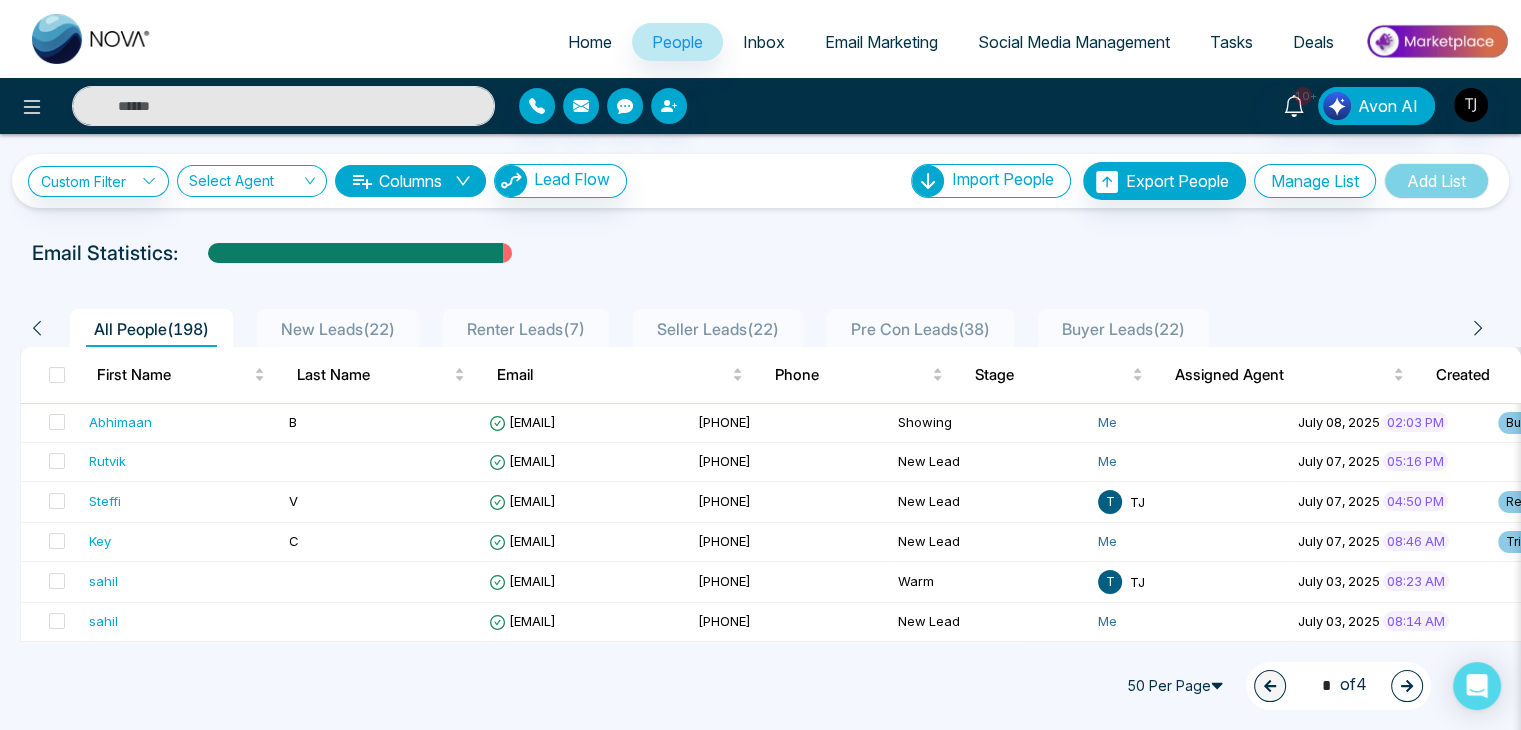 click on "Inbox" at bounding box center (764, 42) 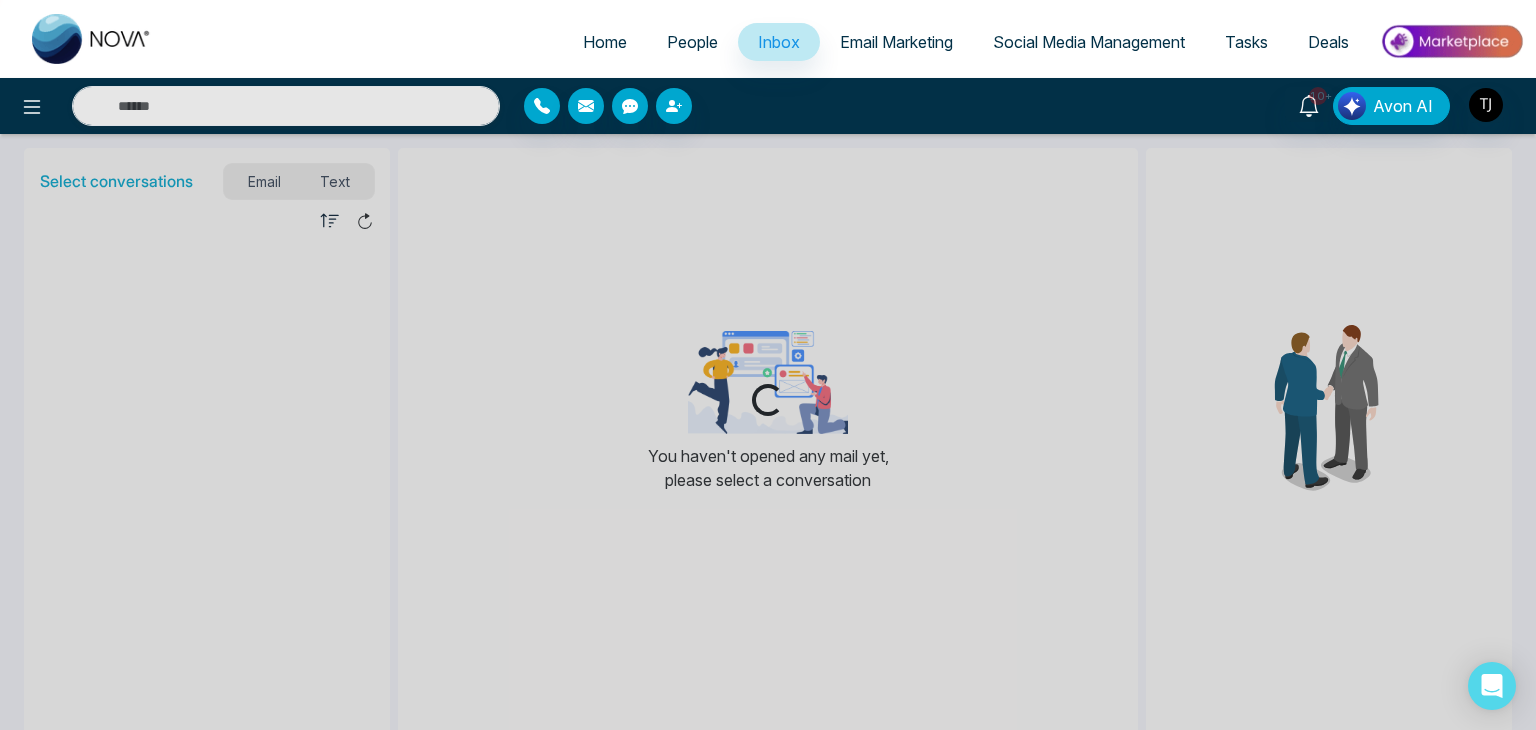 click on "People" at bounding box center (692, 42) 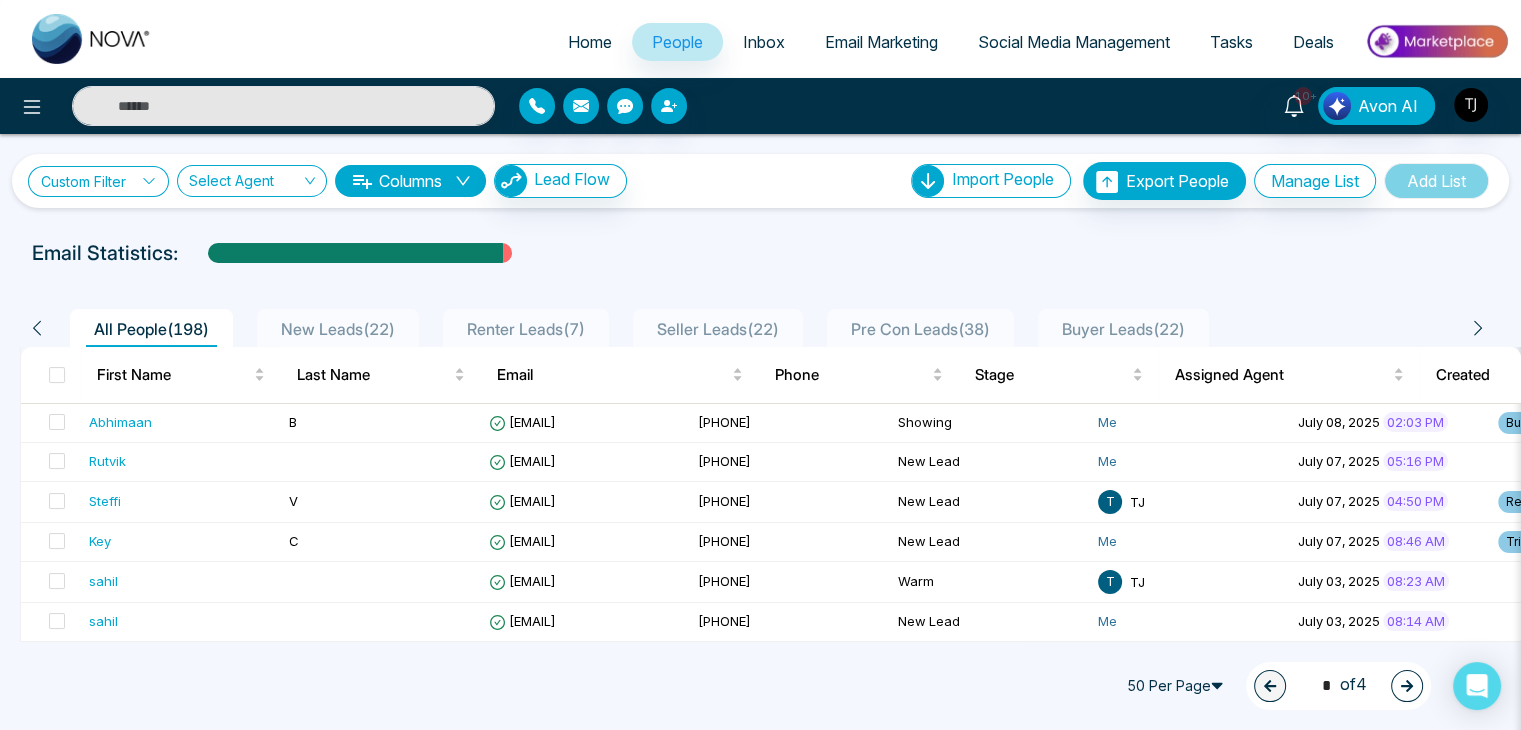 click 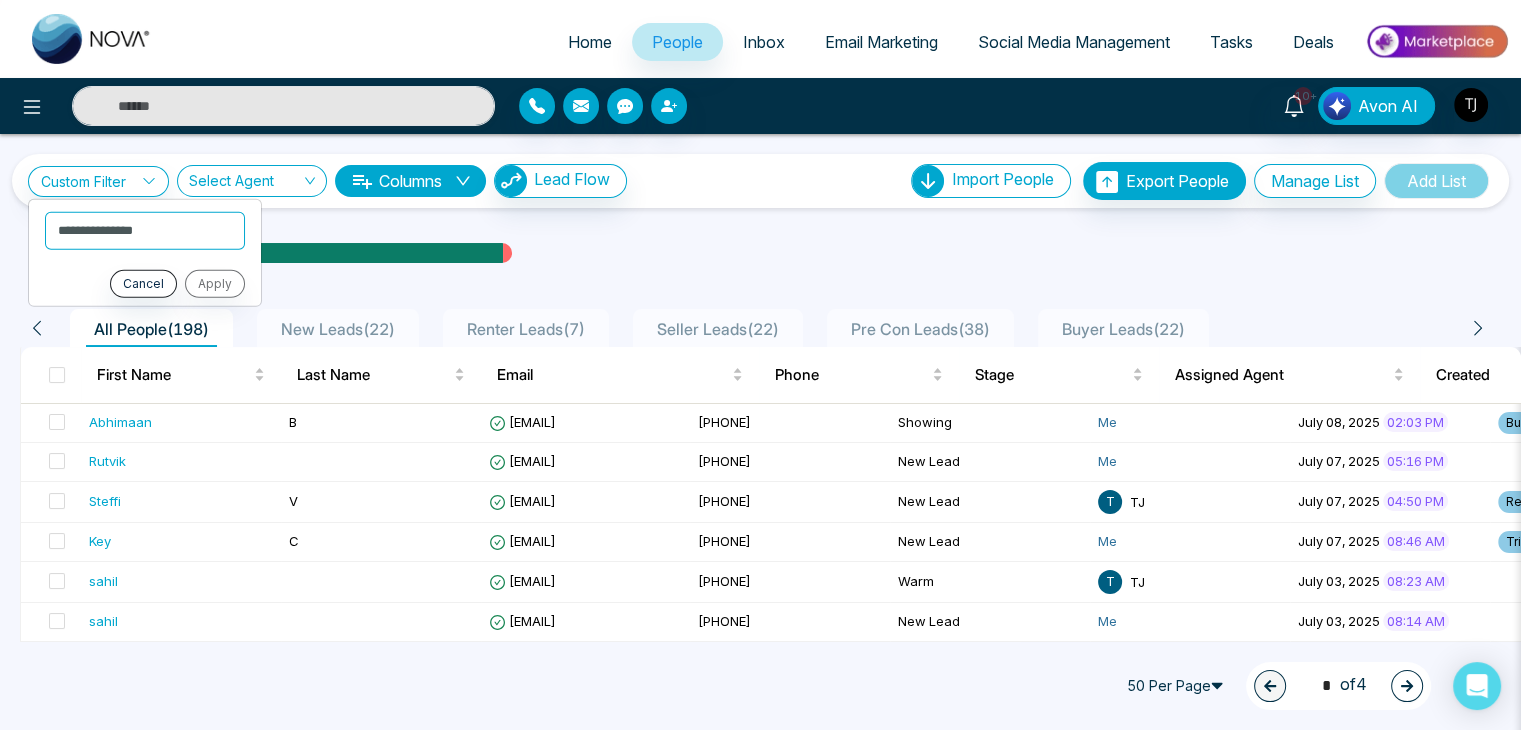 click on "All People  ( 198 ) New Leads  ( 22 ) Renter Leads  ( 7 ) Seller Leads  ( 22 ) Pre Con Leads  ( 38 ) Buyer Leads  ( 22 ) First Name Last Name Email Phone Stage Assigned Agent Created Tags Source Deals Last Communication                         [FIRST] [LAST]   [EMAIL] [PHONE] Showing Me [DATE]   [TIME] Buyer Trial + 1 Event 2 days ago    Email [FIRST]   [EMAIL] [PHONE] New Lead Me [DATE]   [TIME] 4 days ago    Call [FIRST] [LAST]   [EMAIL] [PHONE] New Lead [FIRST] [DATE]   [TIME] Renter   -  -  -  -    -  -  -  -   [FIRST] [LAST]   [EMAIL] [PHONE] New Lead Me [DATE]   [TIME] Trial Brother 2 4 days ago    Email [FIRST]   [EMAIL] [PHONE] Warm [FIRST] [DATE]   [TIME] IDX Website   -  -  -  -    -  -  -  -   [FIRST]   [EMAIL] [PHONE] New Lead Me [DATE]   [TIME] IDX Website   -  -  -  -    -  -  -  -   [FIRST]   [EMAIL] [PHONE] New Lead [FIRST]" at bounding box center [760, 1411] 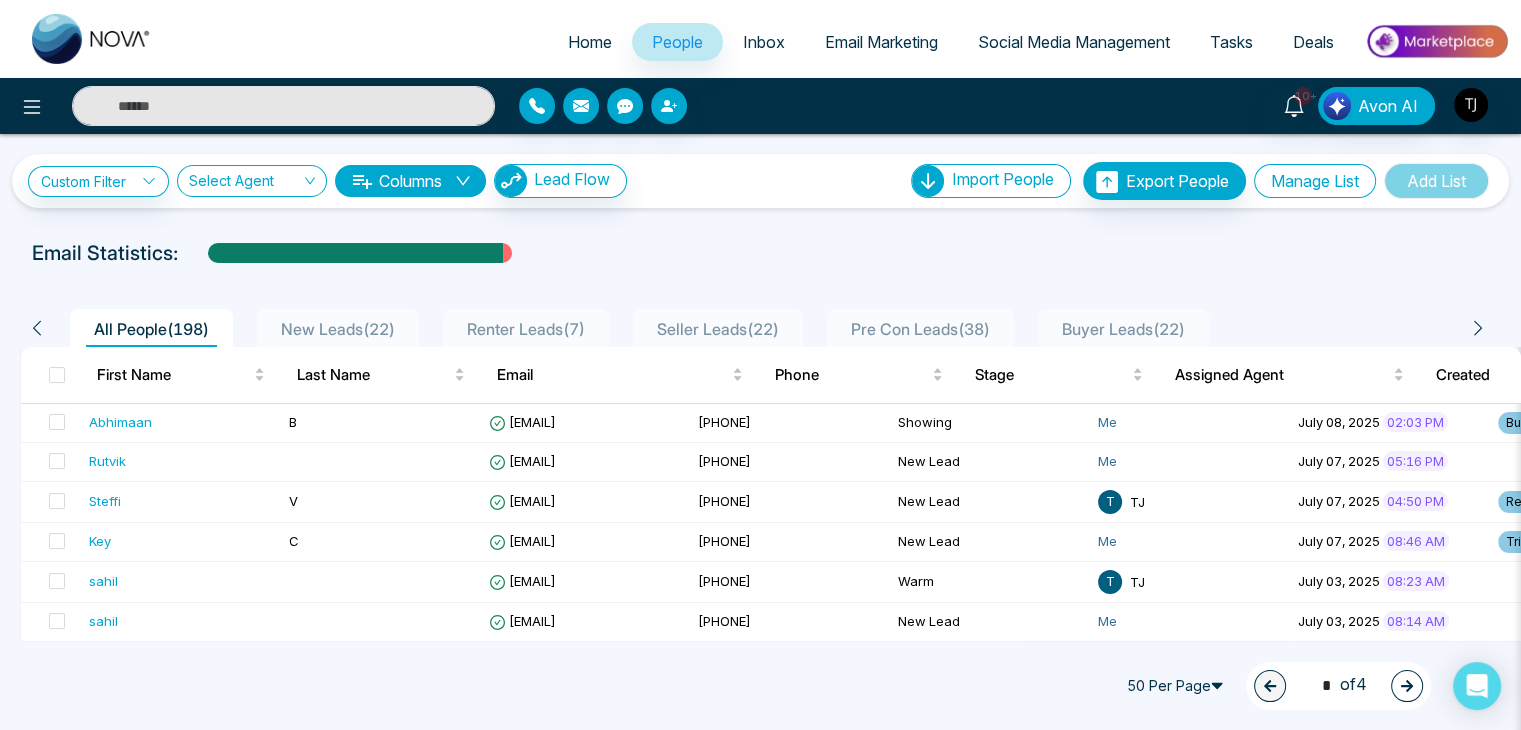 click on "Manage List" at bounding box center (1315, 181) 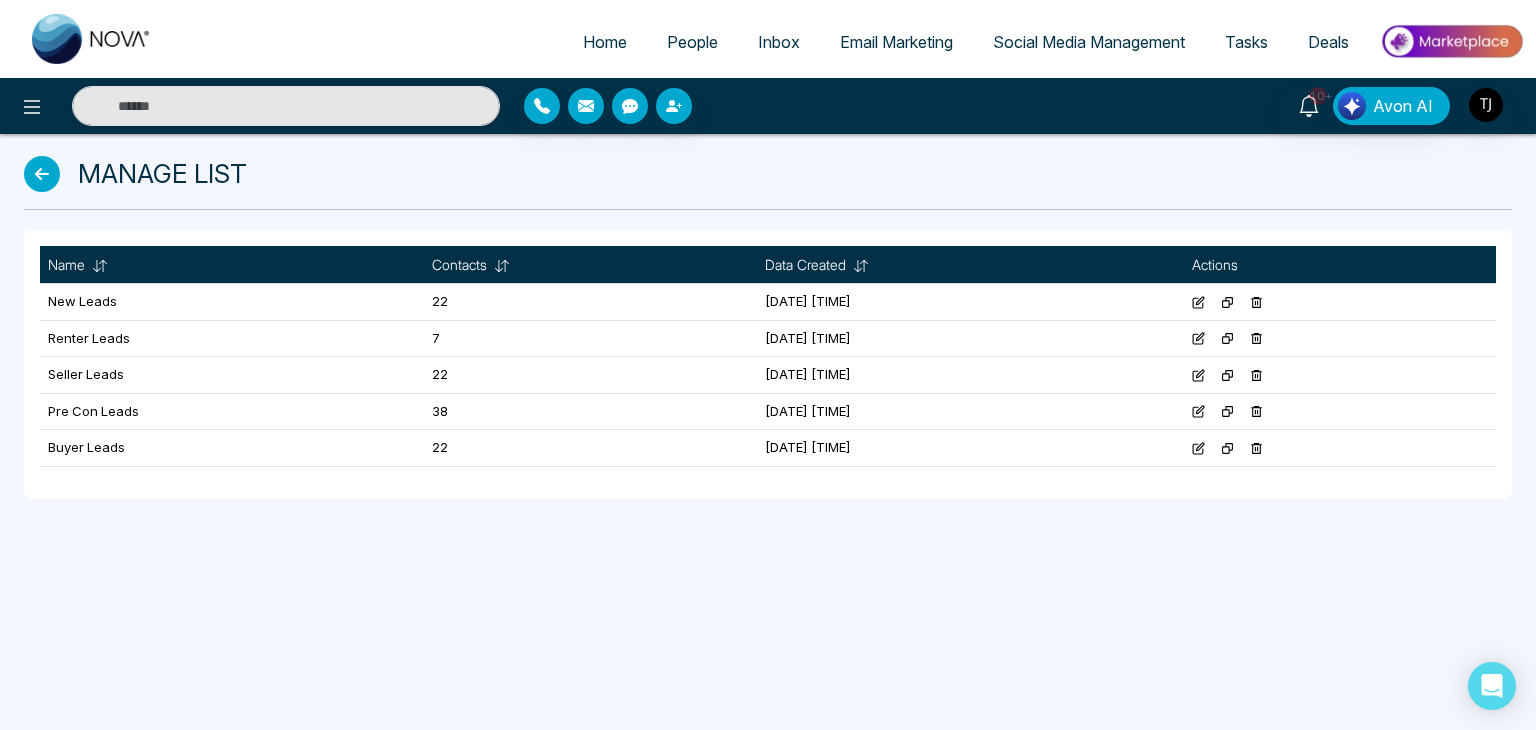 click at bounding box center (42, 174) 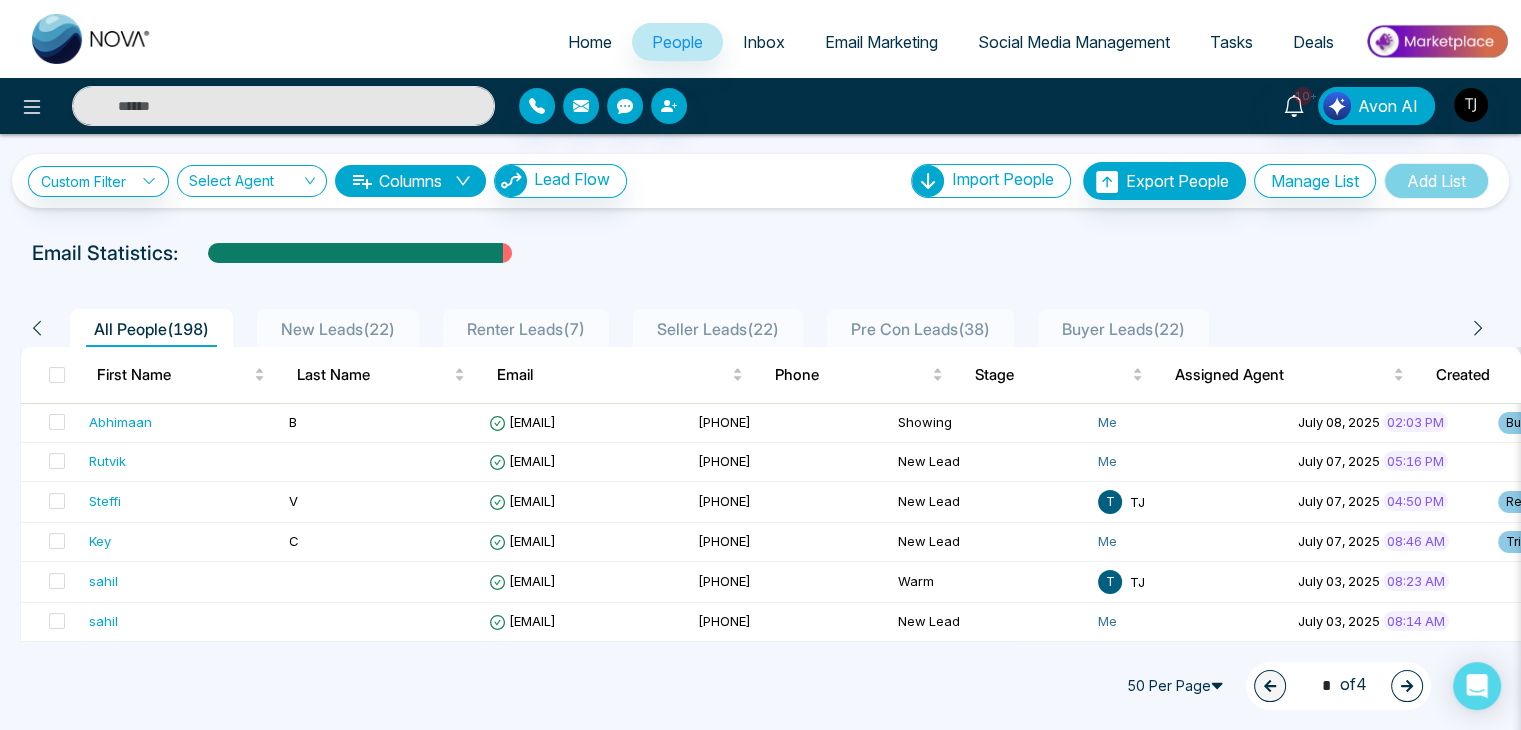 click on "Inbox" at bounding box center (764, 42) 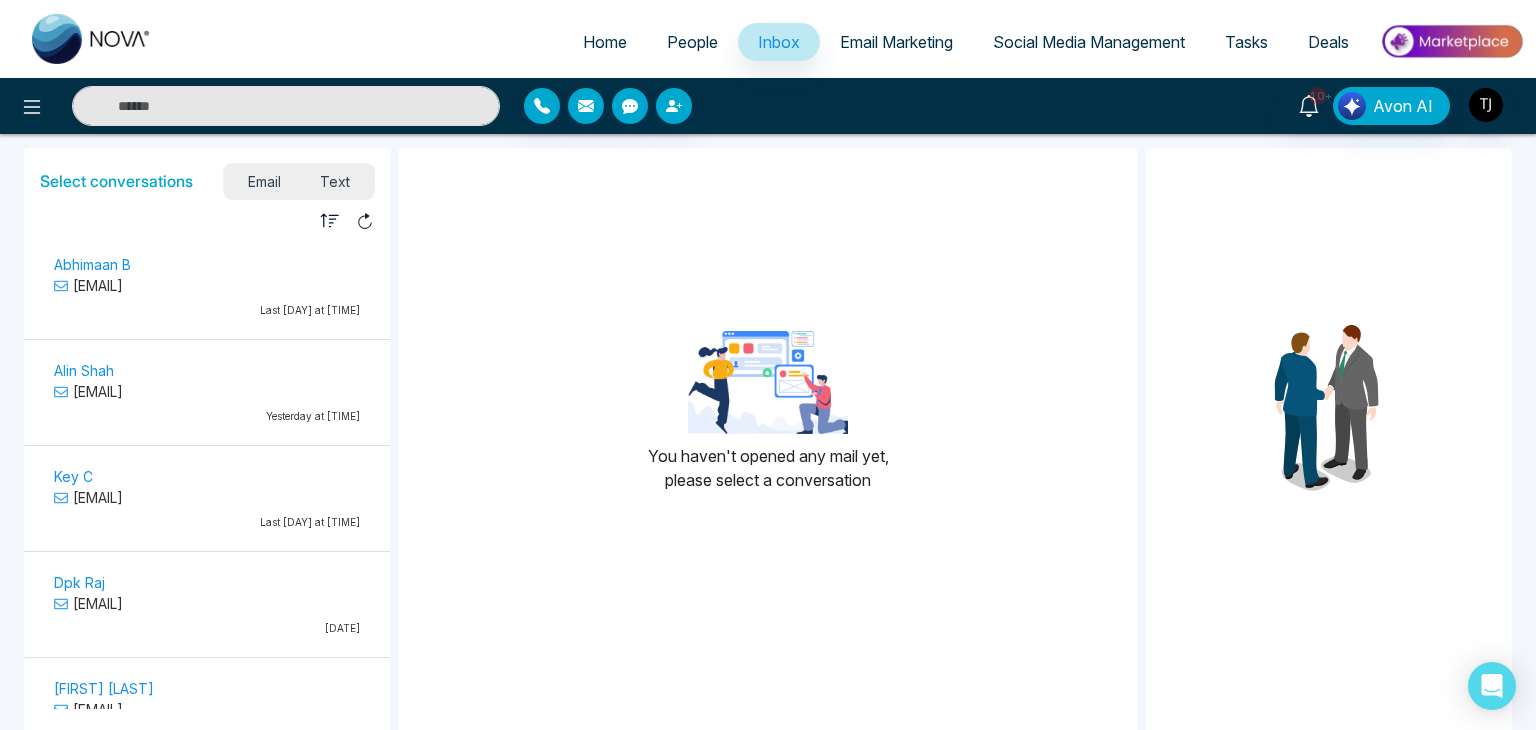 click on "Email Marketing" at bounding box center [896, 42] 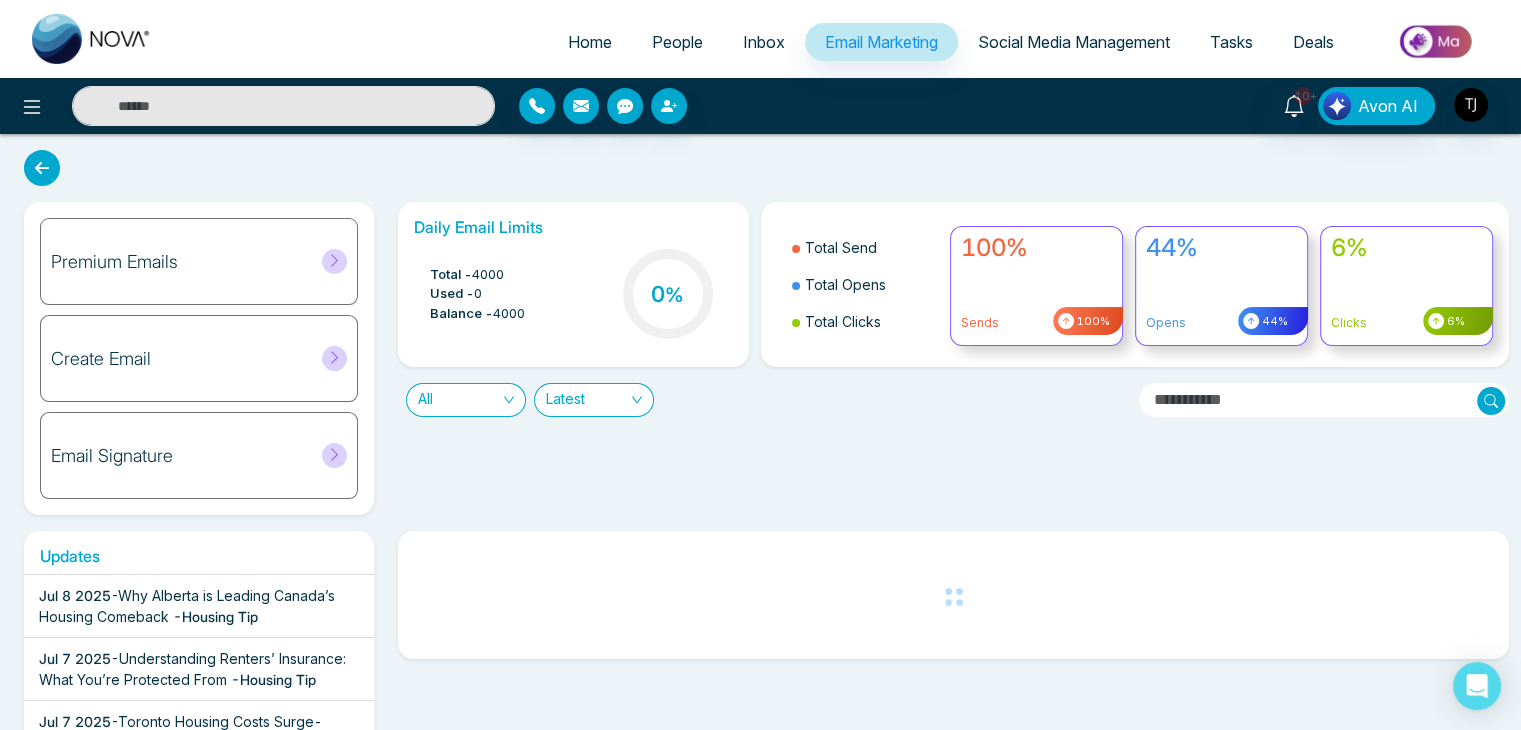 click on "Home" at bounding box center (590, 42) 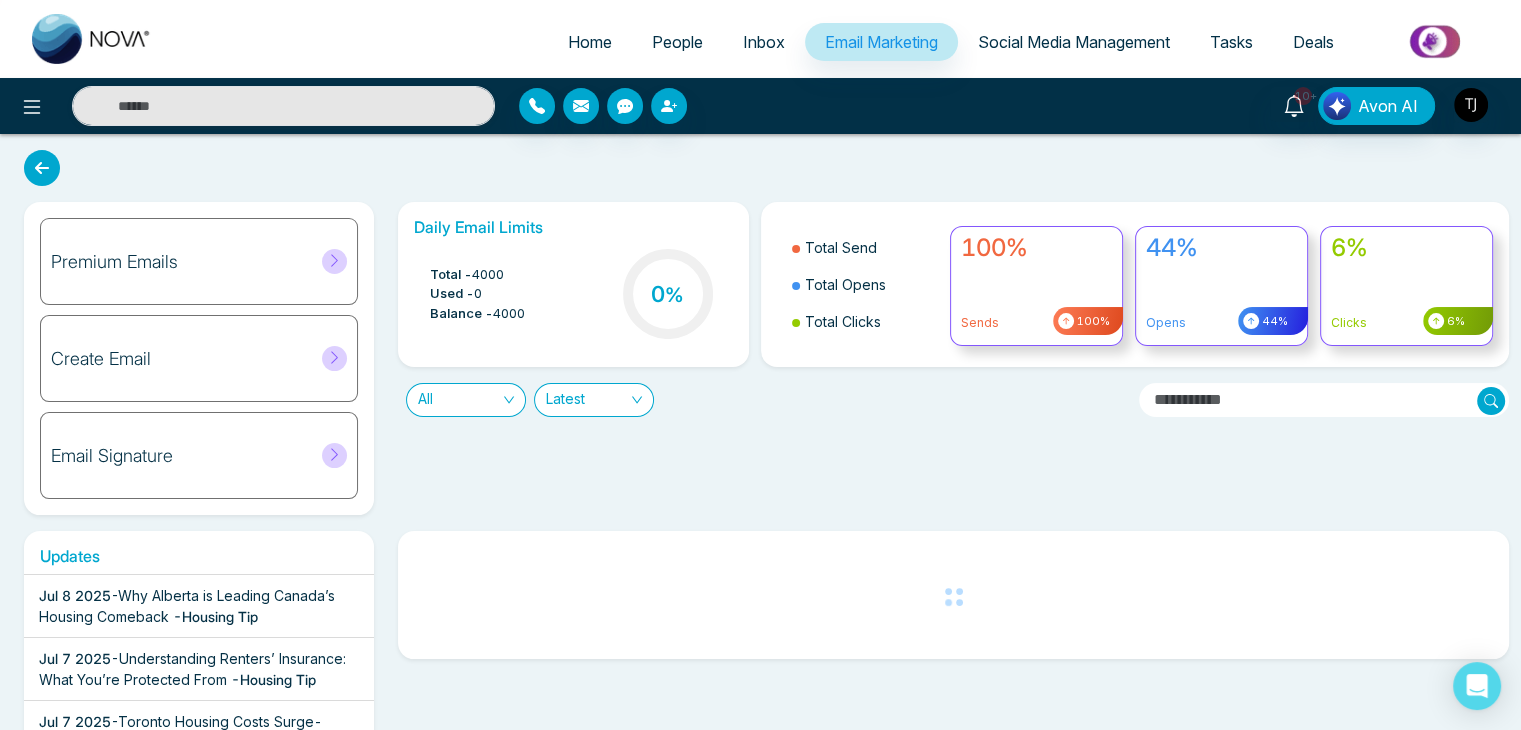 select on "*" 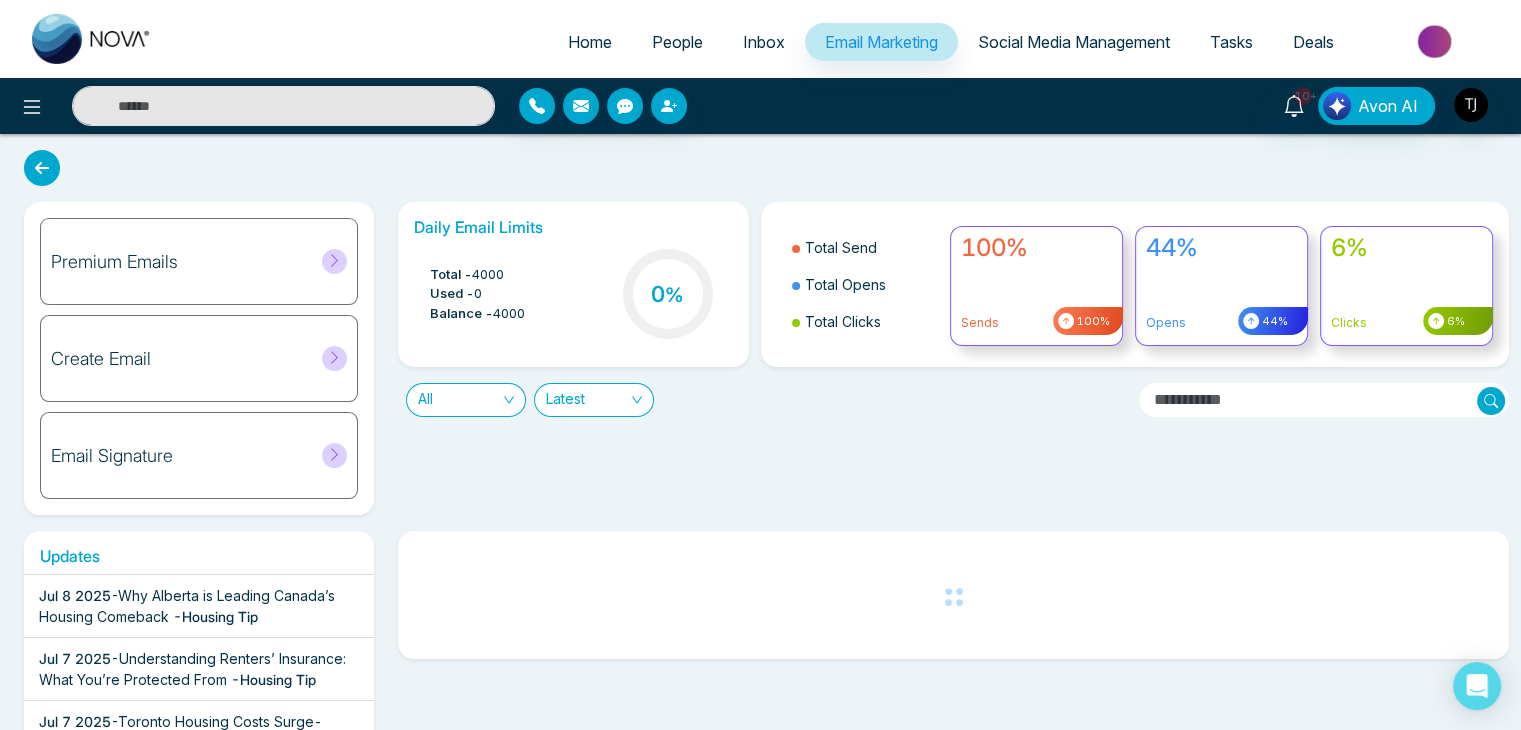 select on "*" 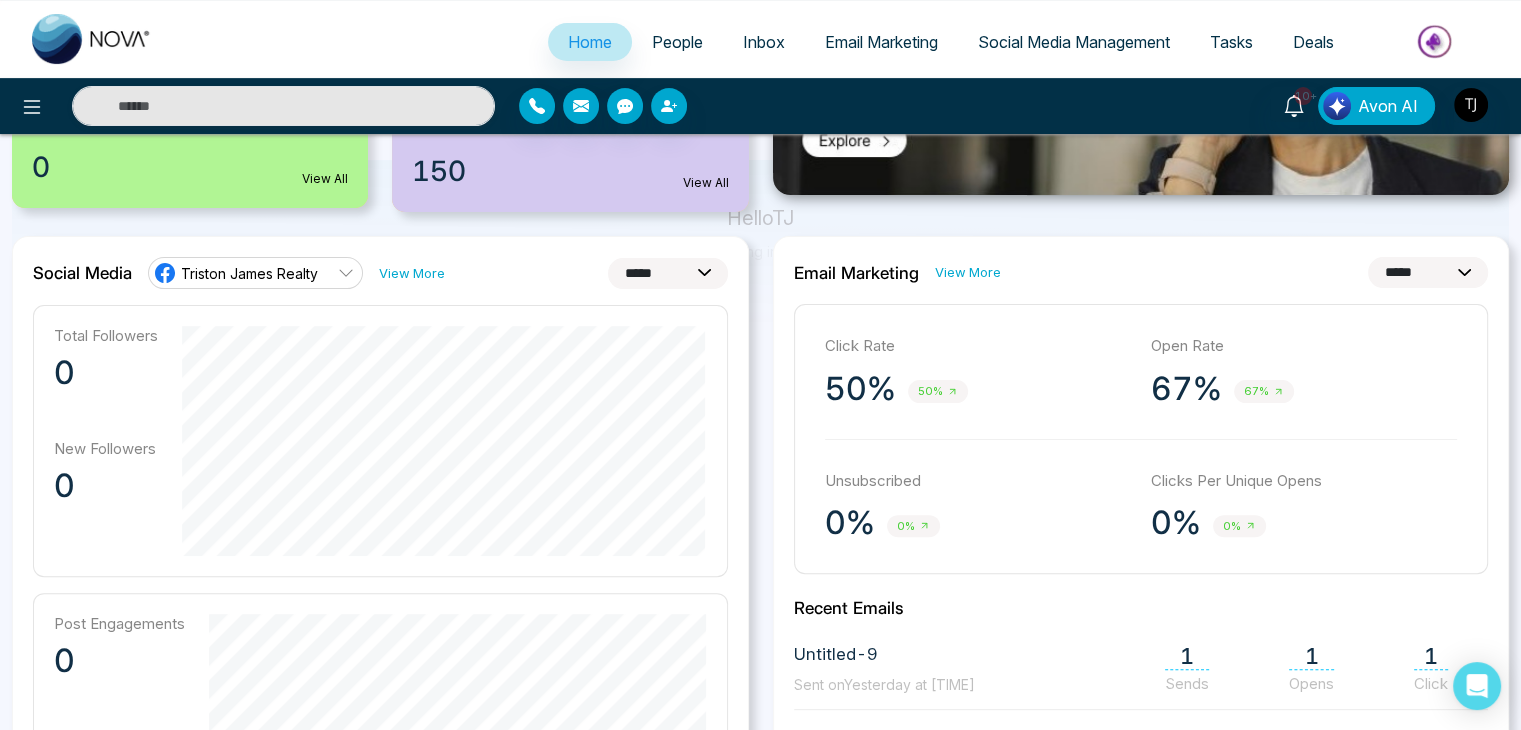 scroll, scrollTop: 646, scrollLeft: 0, axis: vertical 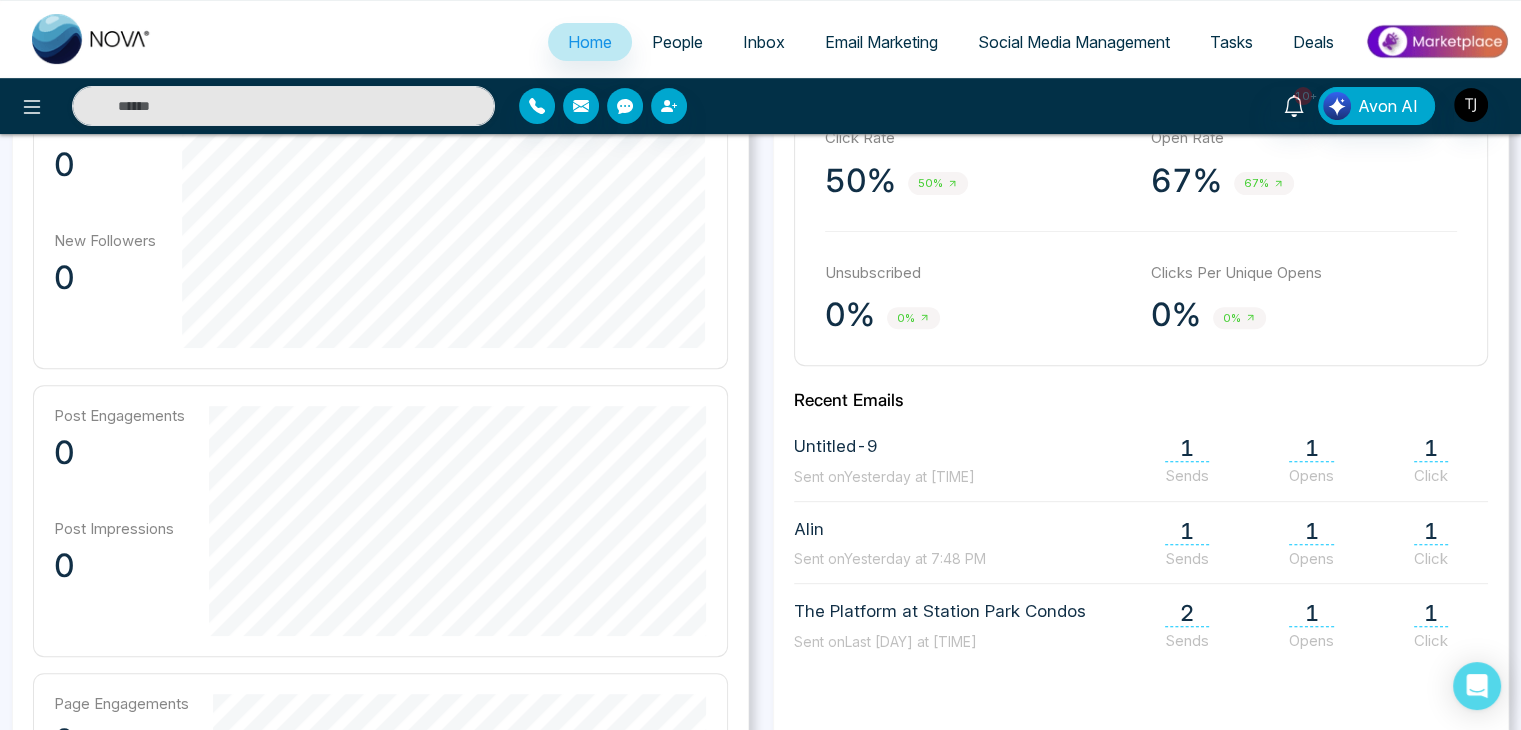 click on "Email Marketing" at bounding box center [881, 42] 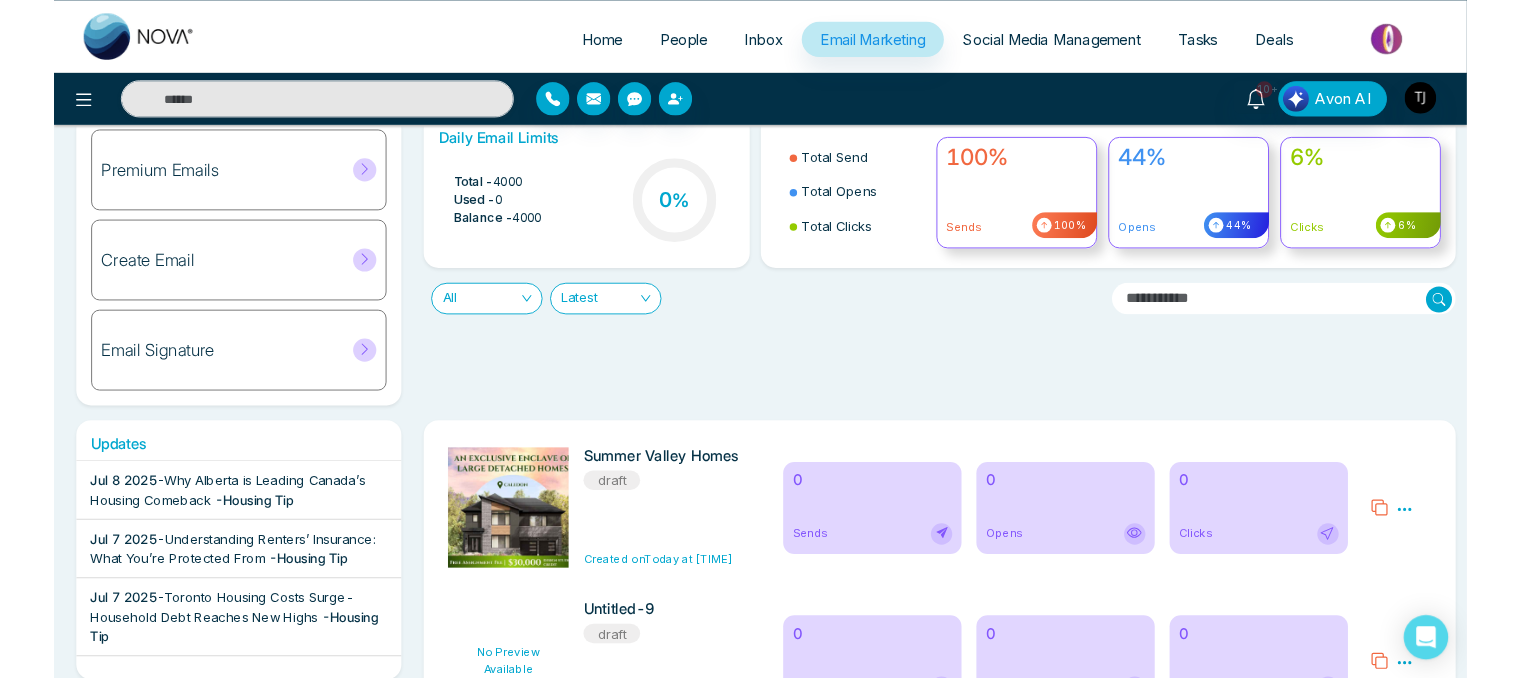 scroll, scrollTop: 0, scrollLeft: 0, axis: both 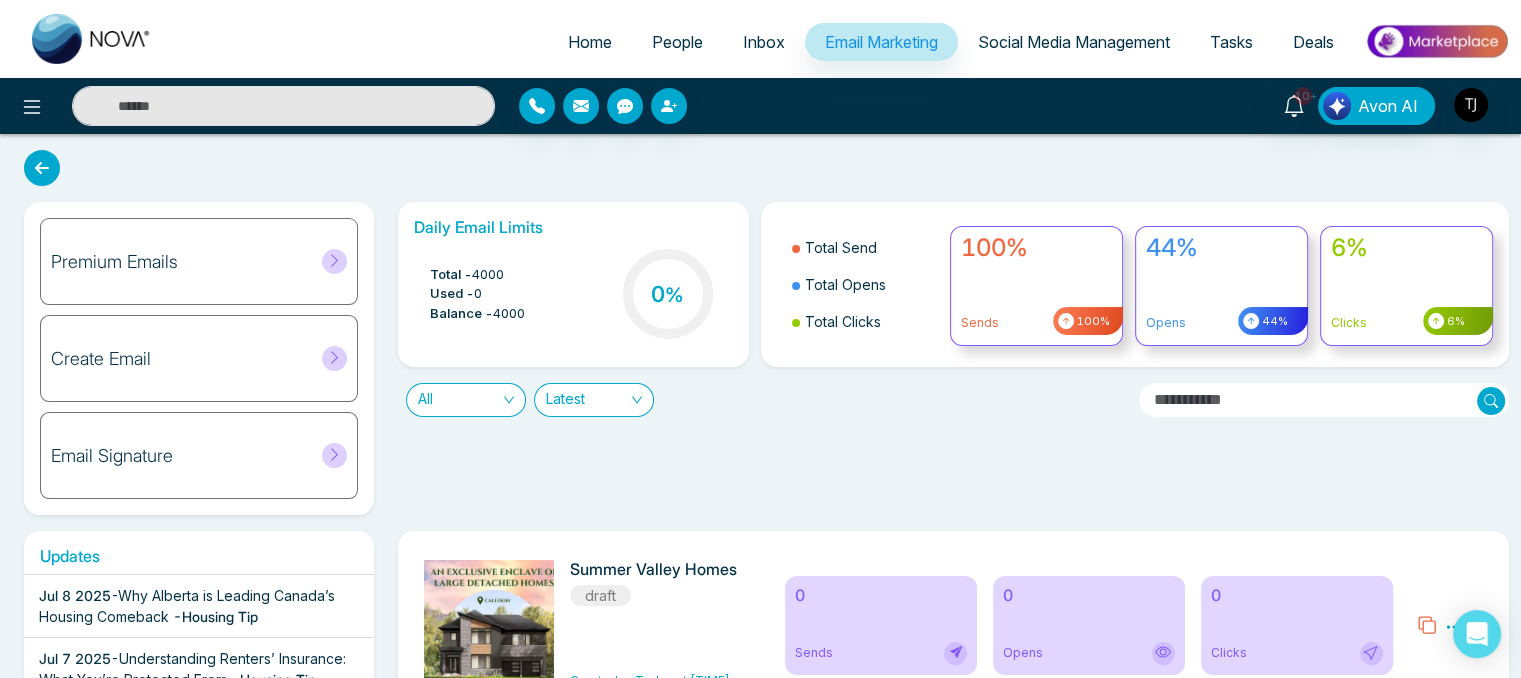 click on "Premium Emails" at bounding box center [199, 261] 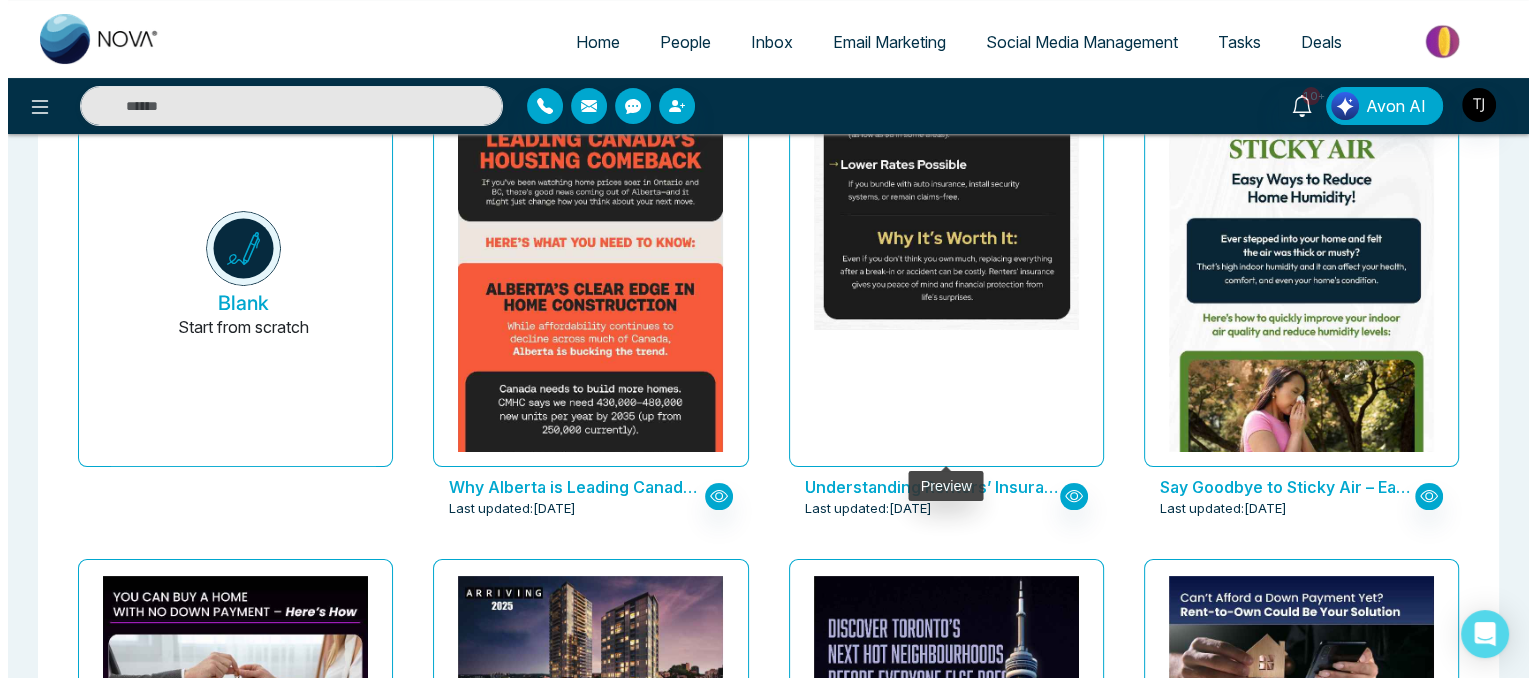 scroll, scrollTop: 272, scrollLeft: 0, axis: vertical 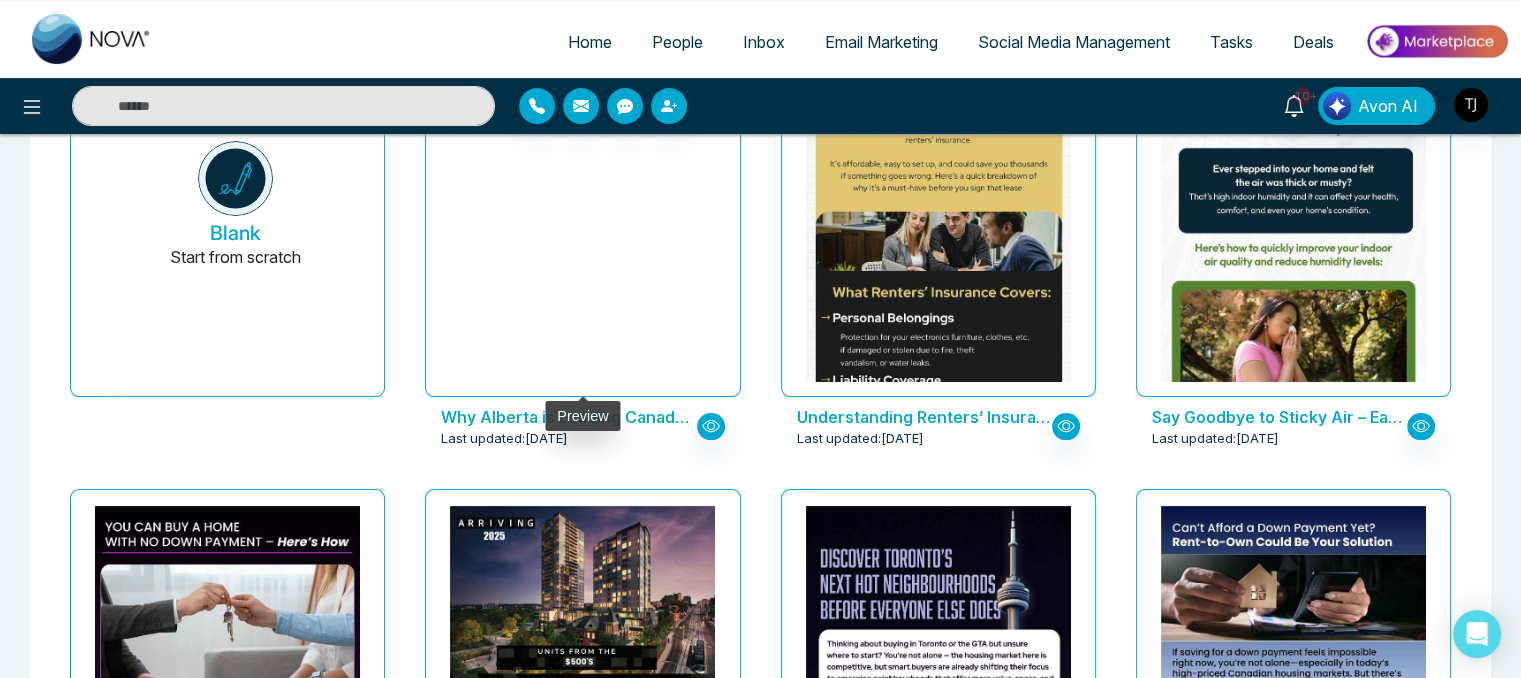 click at bounding box center (583, -854) 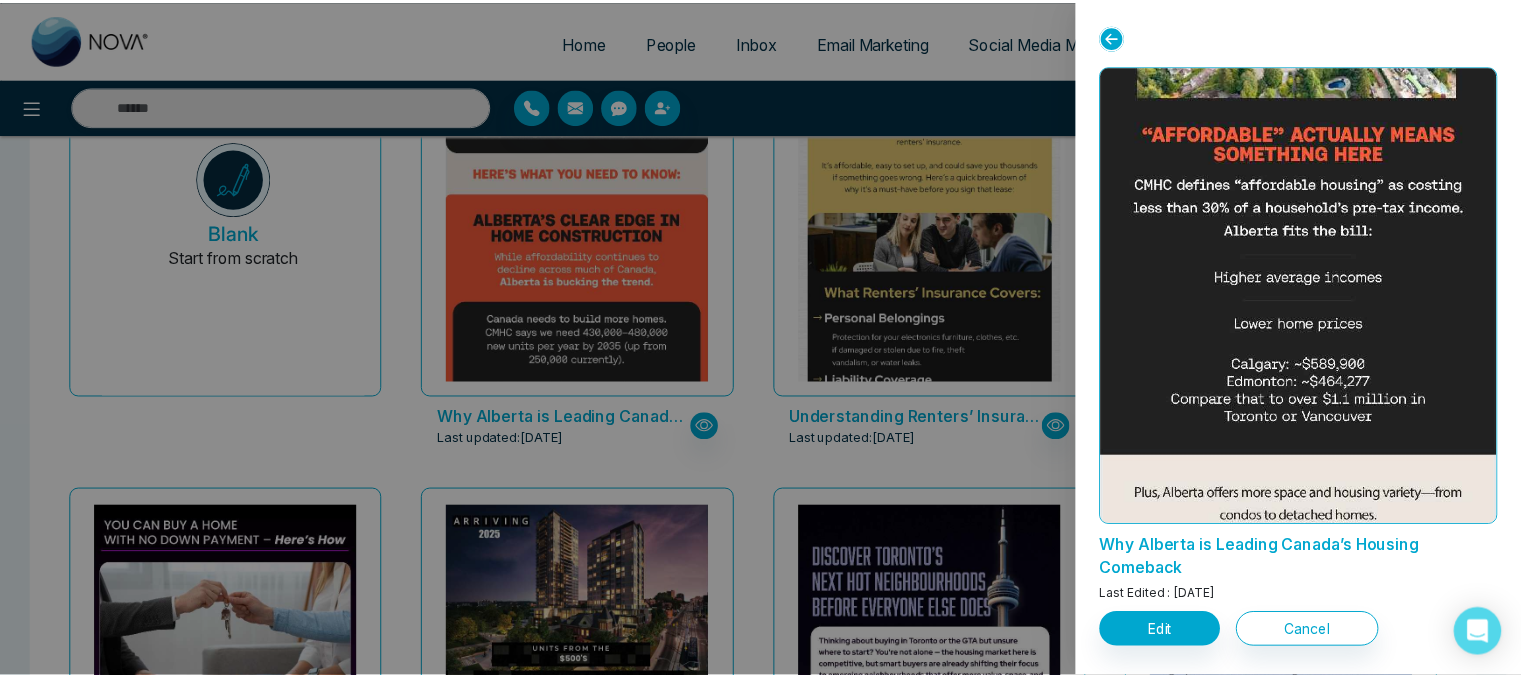 scroll, scrollTop: 2500, scrollLeft: 0, axis: vertical 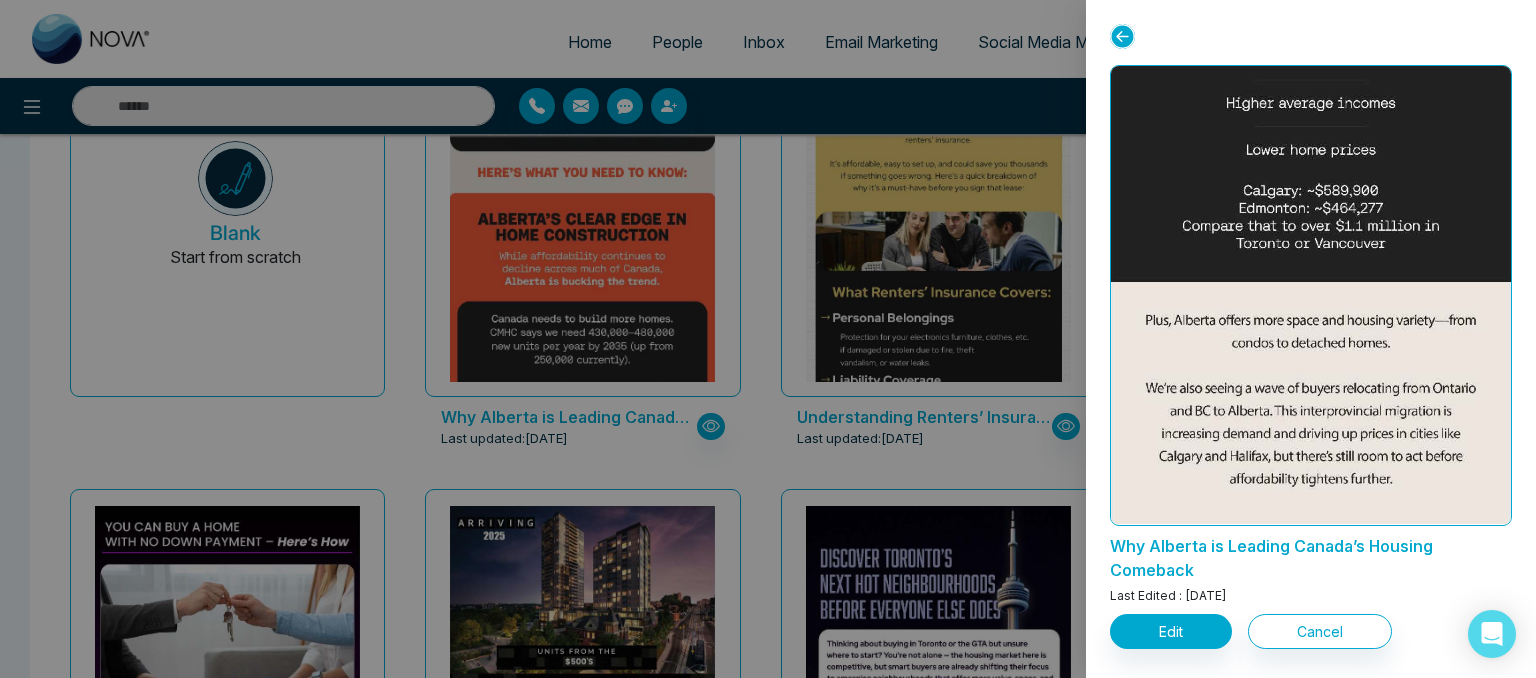 click 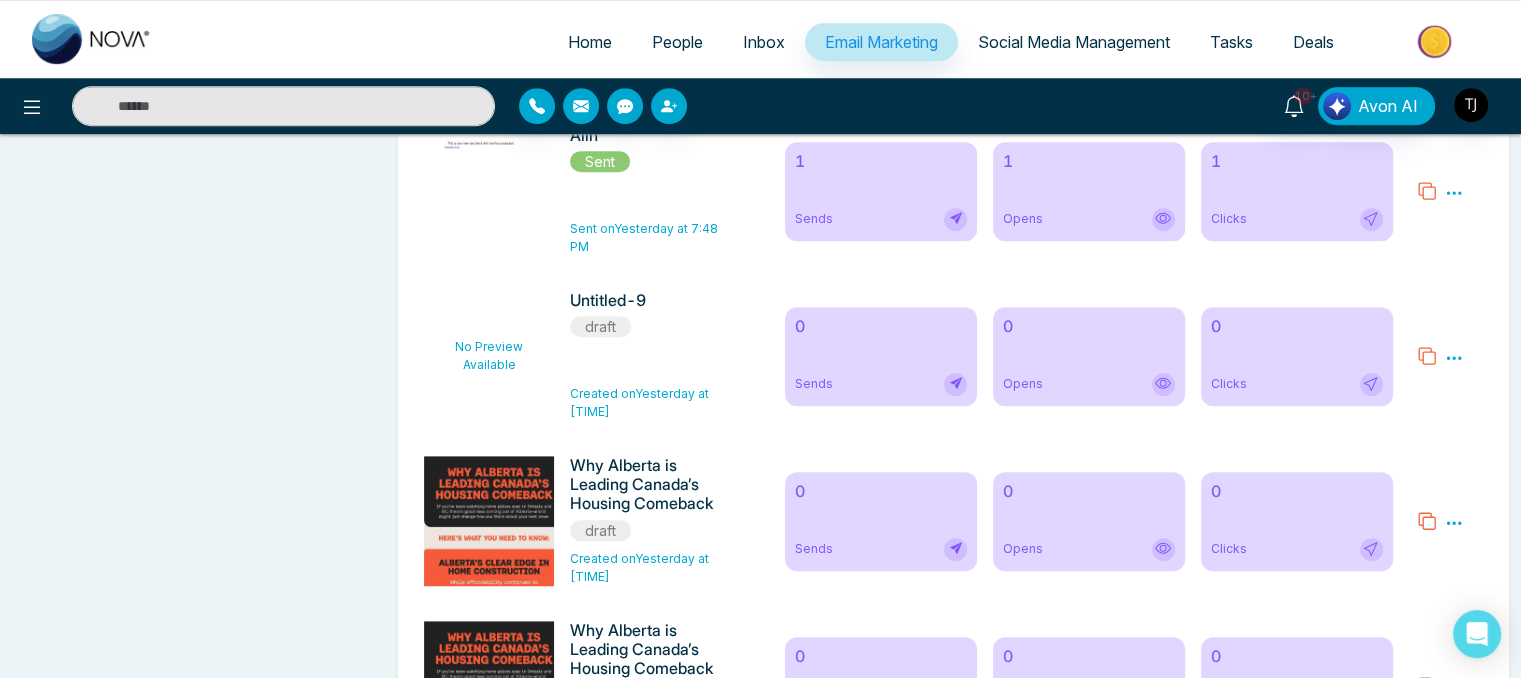 scroll, scrollTop: 1344, scrollLeft: 0, axis: vertical 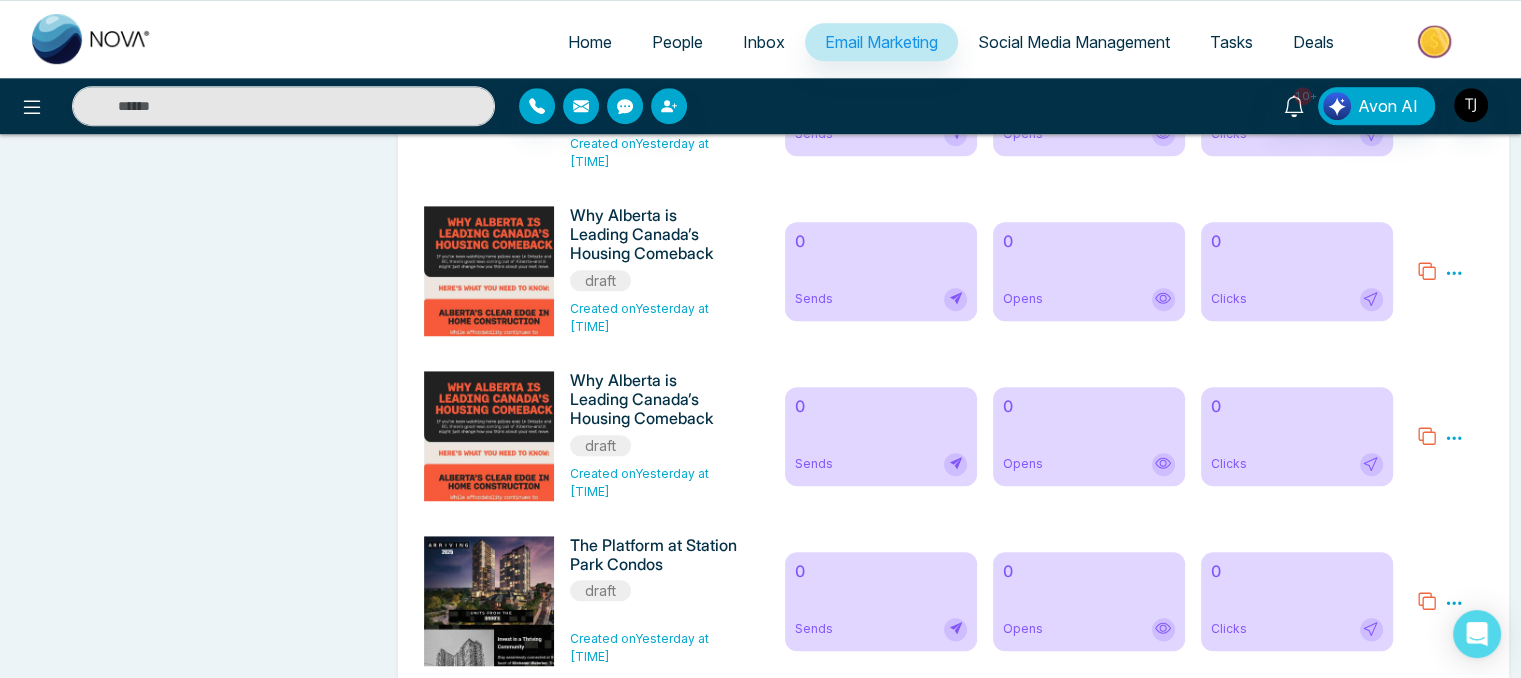 click on "Tasks" at bounding box center [1231, 42] 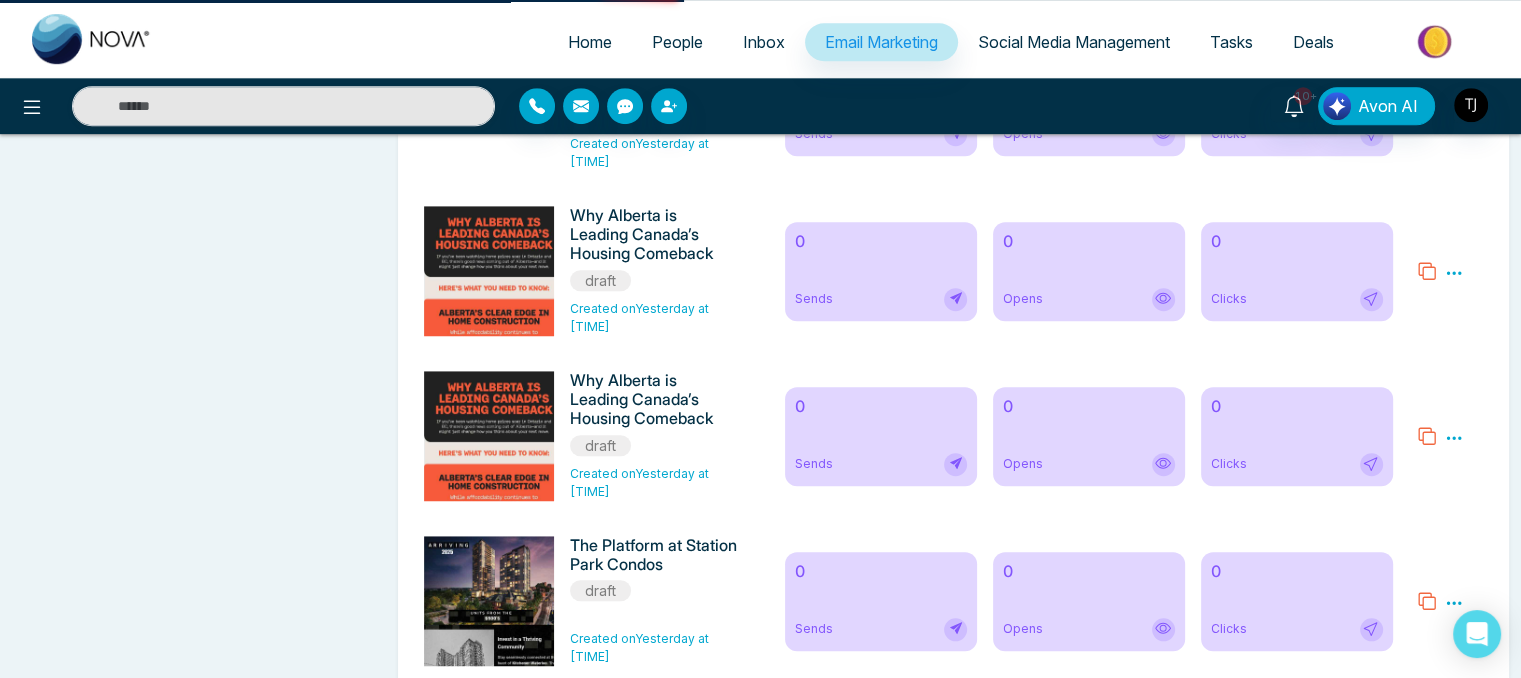 scroll, scrollTop: 0, scrollLeft: 0, axis: both 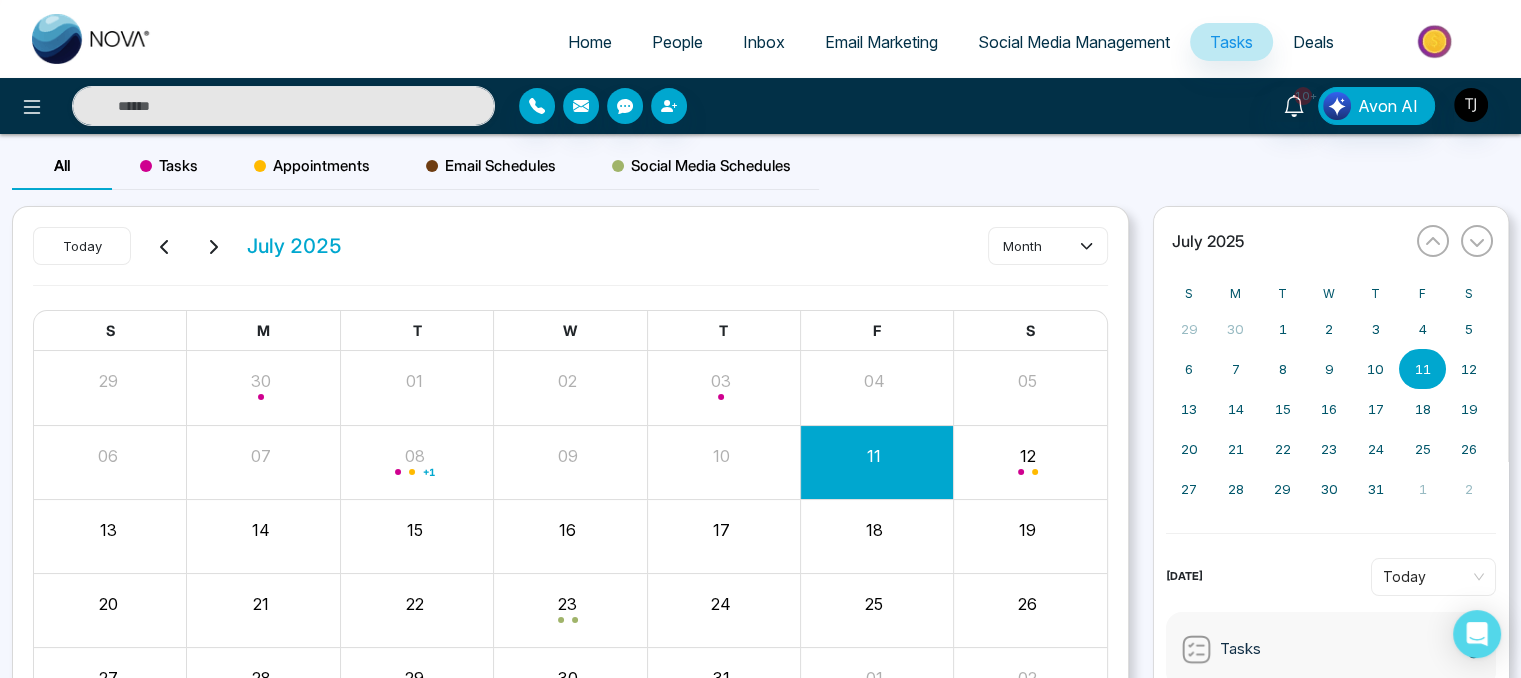 click on "Email Schedules" at bounding box center [491, 166] 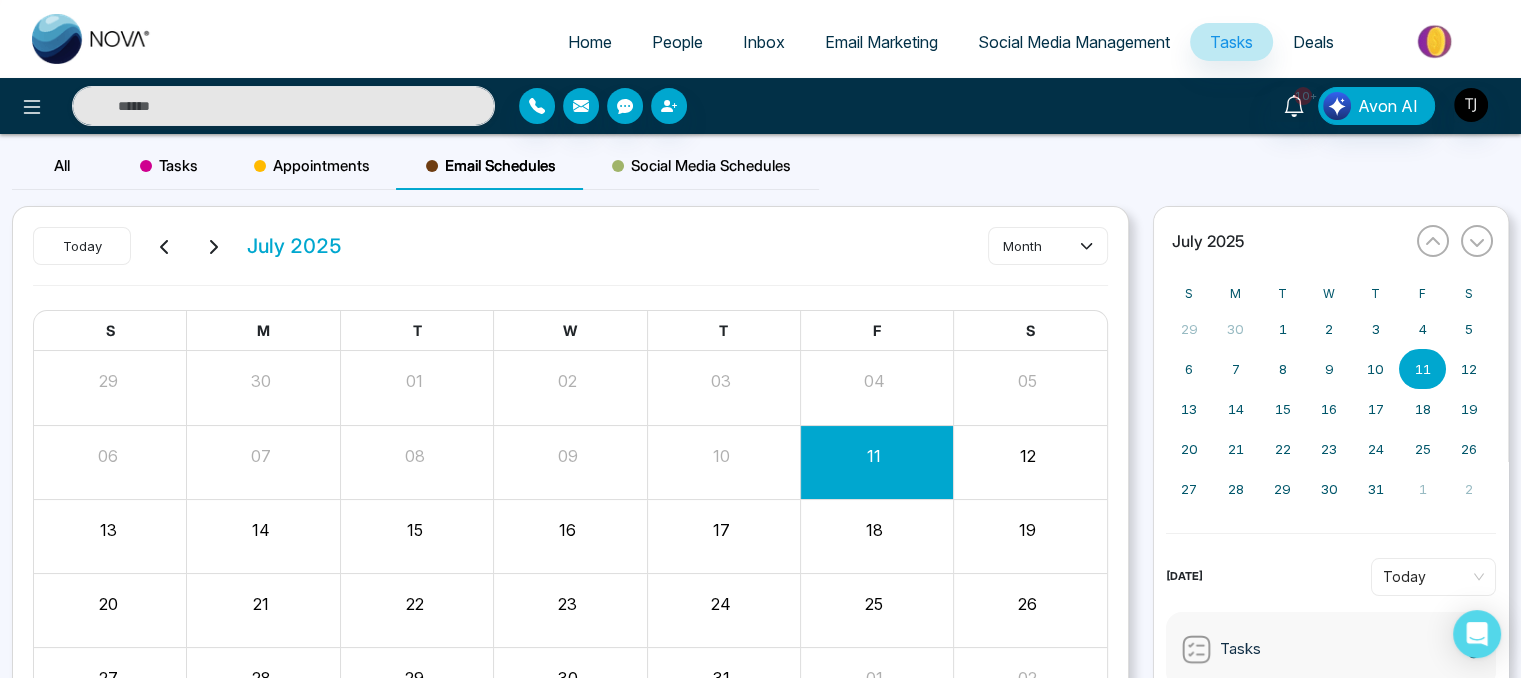 scroll, scrollTop: 136, scrollLeft: 0, axis: vertical 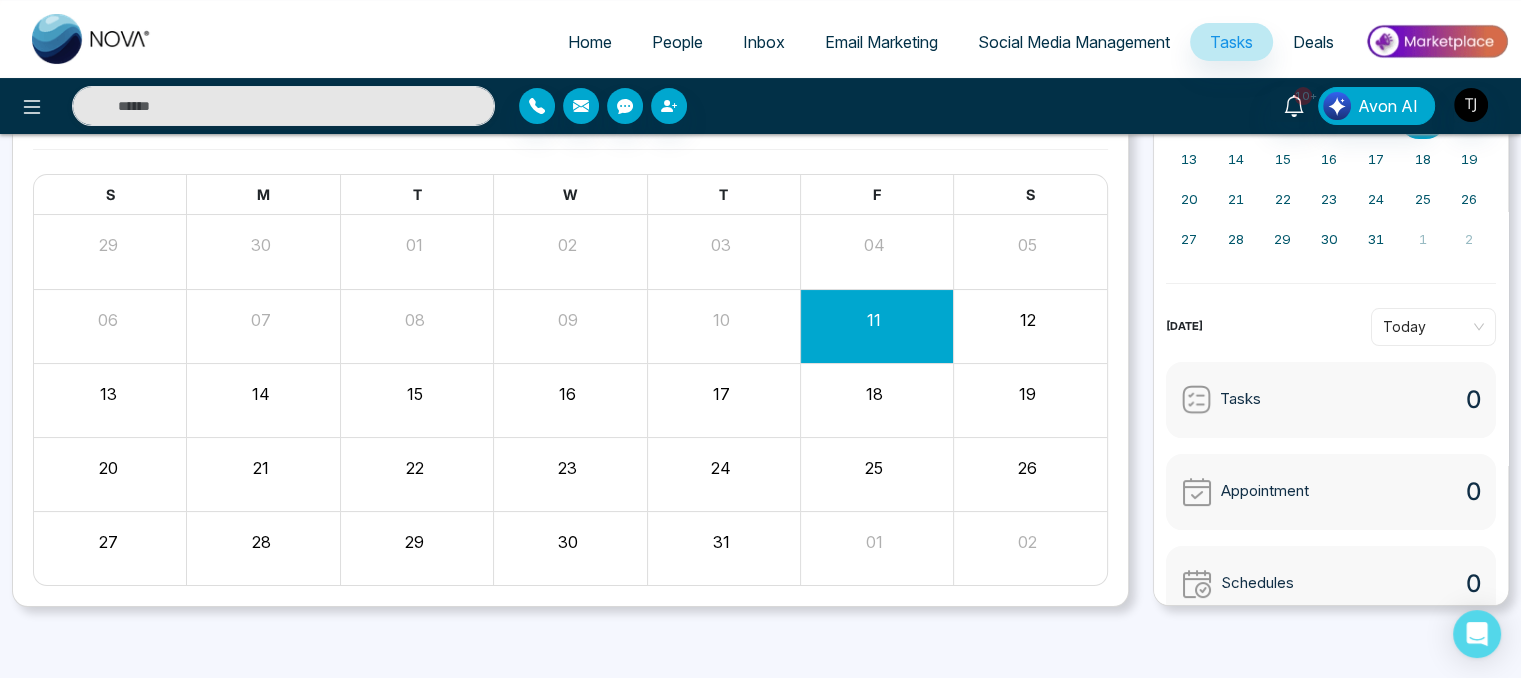 click on "18" at bounding box center (874, 391) 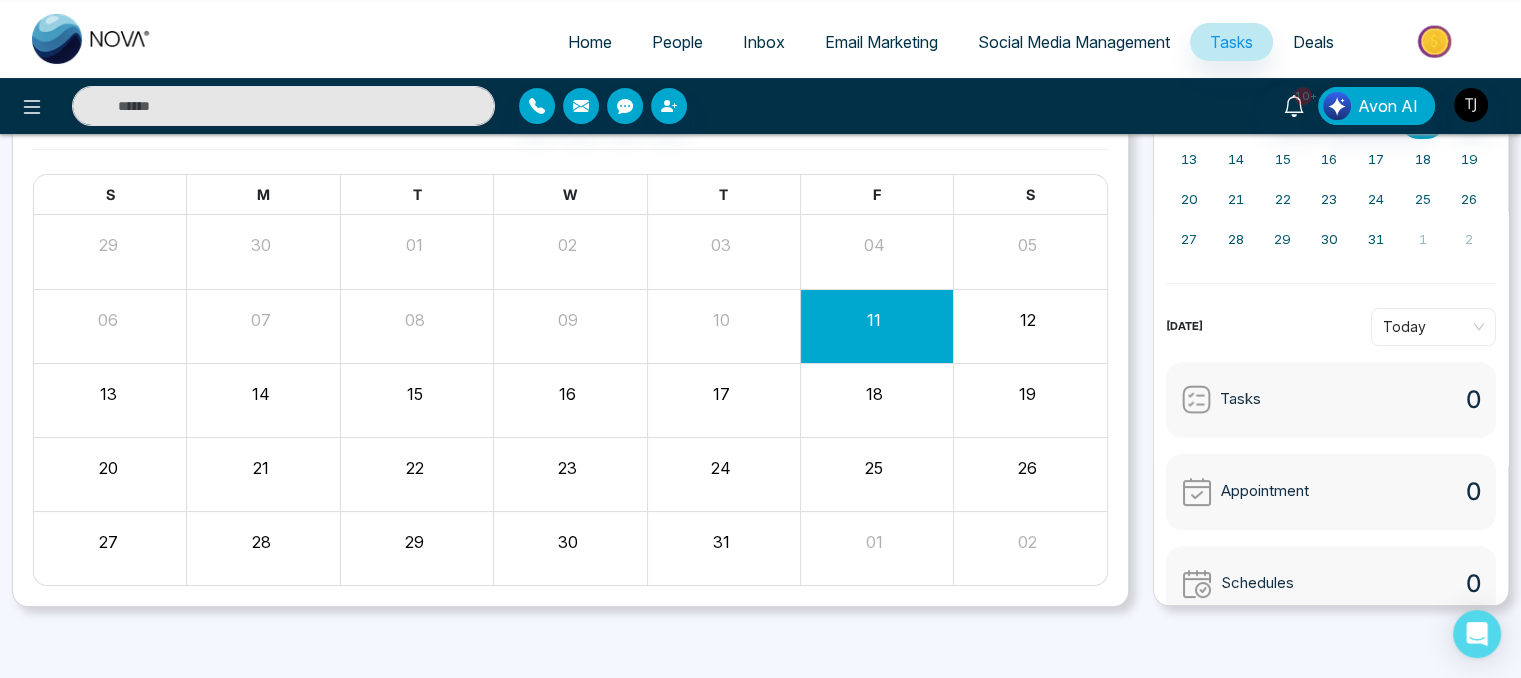 click on "11" at bounding box center (874, 317) 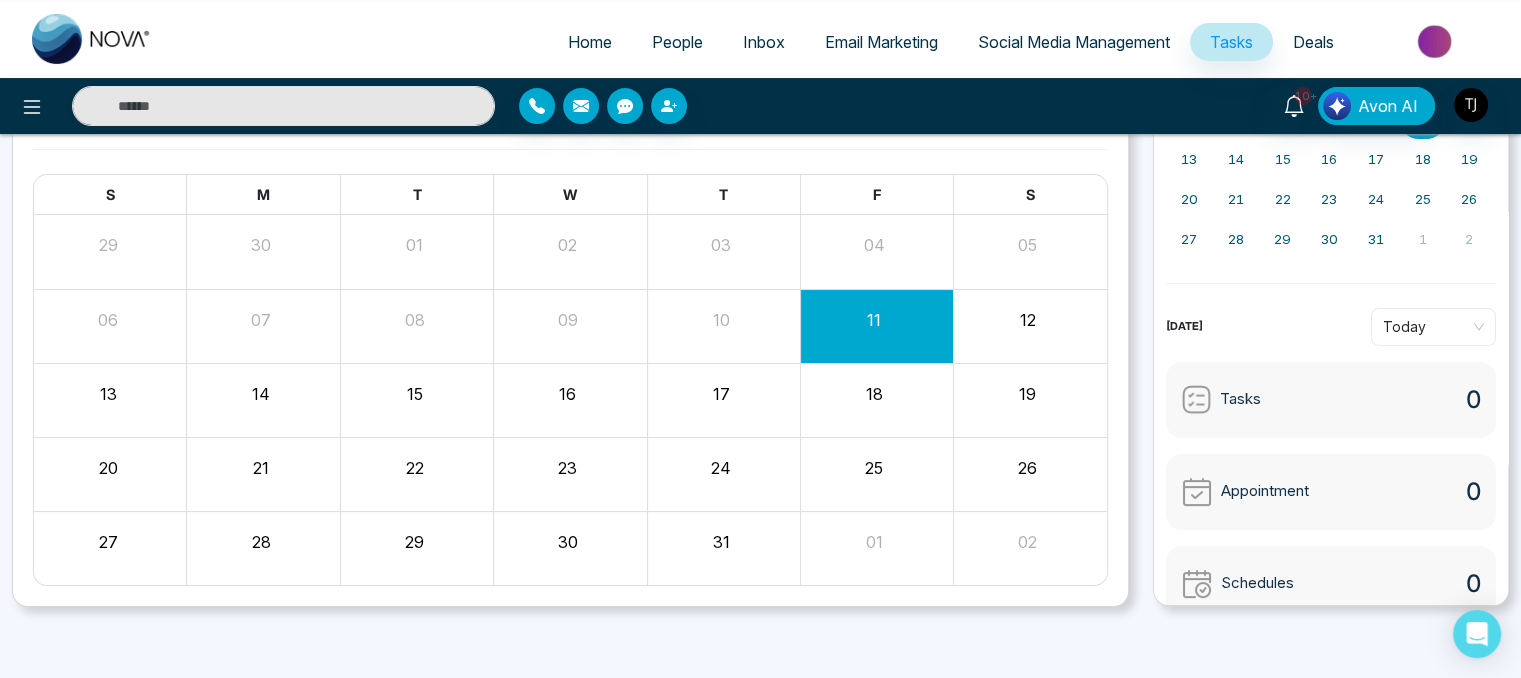 scroll, scrollTop: 0, scrollLeft: 0, axis: both 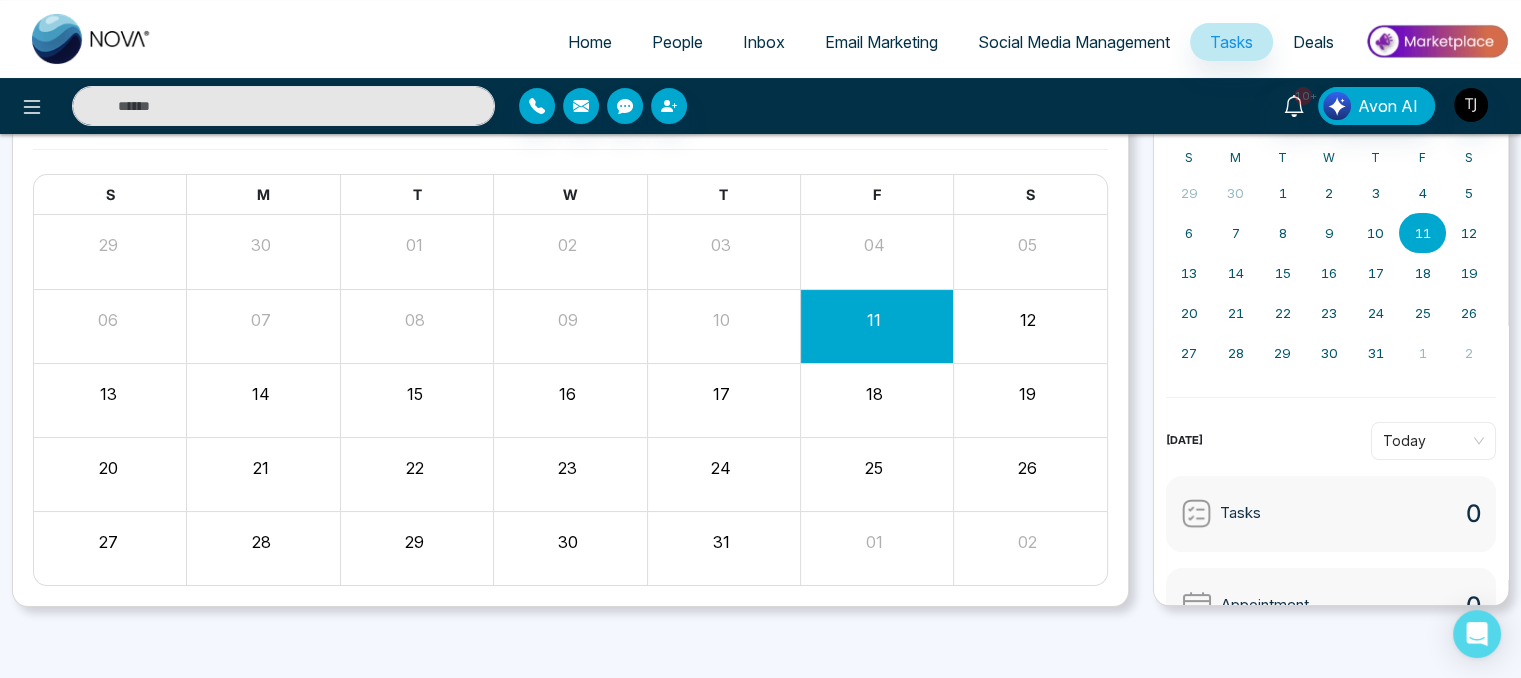 drag, startPoint x: 937, startPoint y: 338, endPoint x: 872, endPoint y: 383, distance: 79.05694 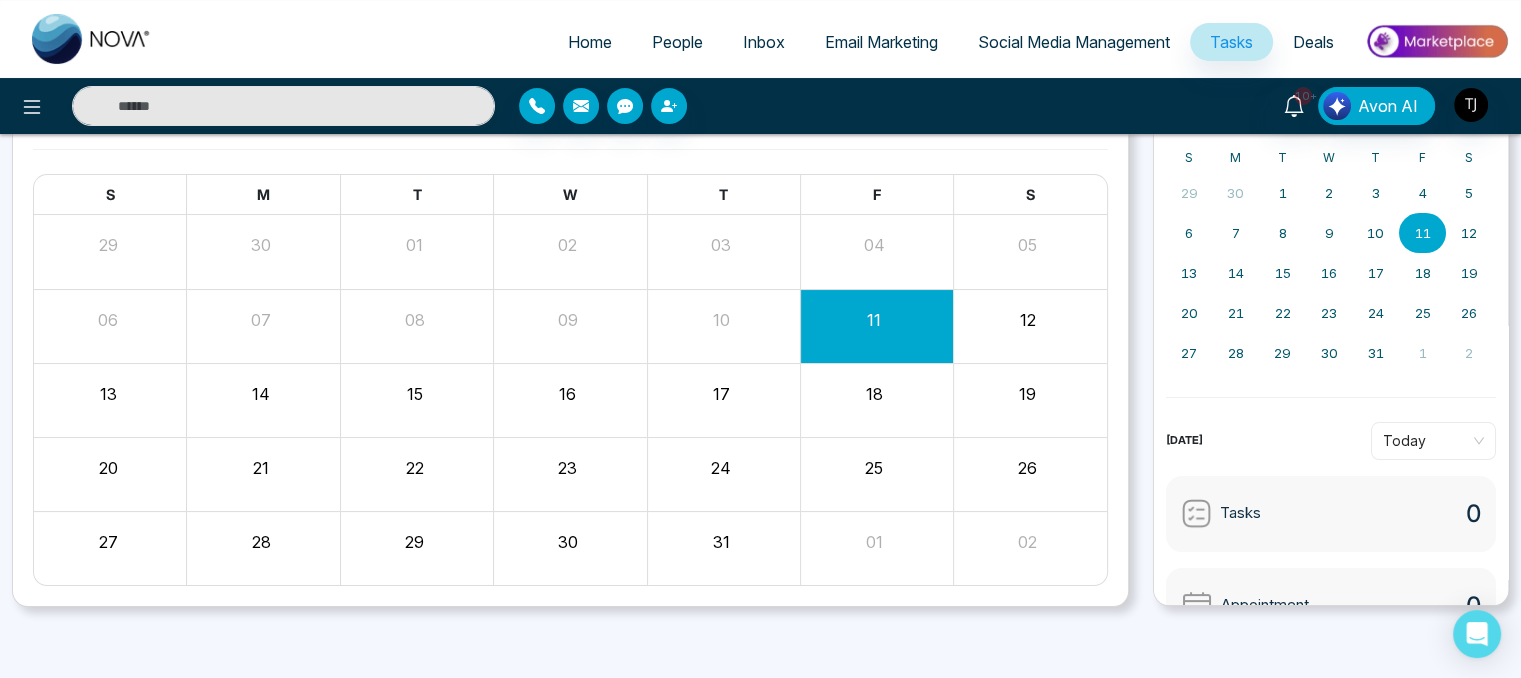 click on "18" at bounding box center [874, 394] 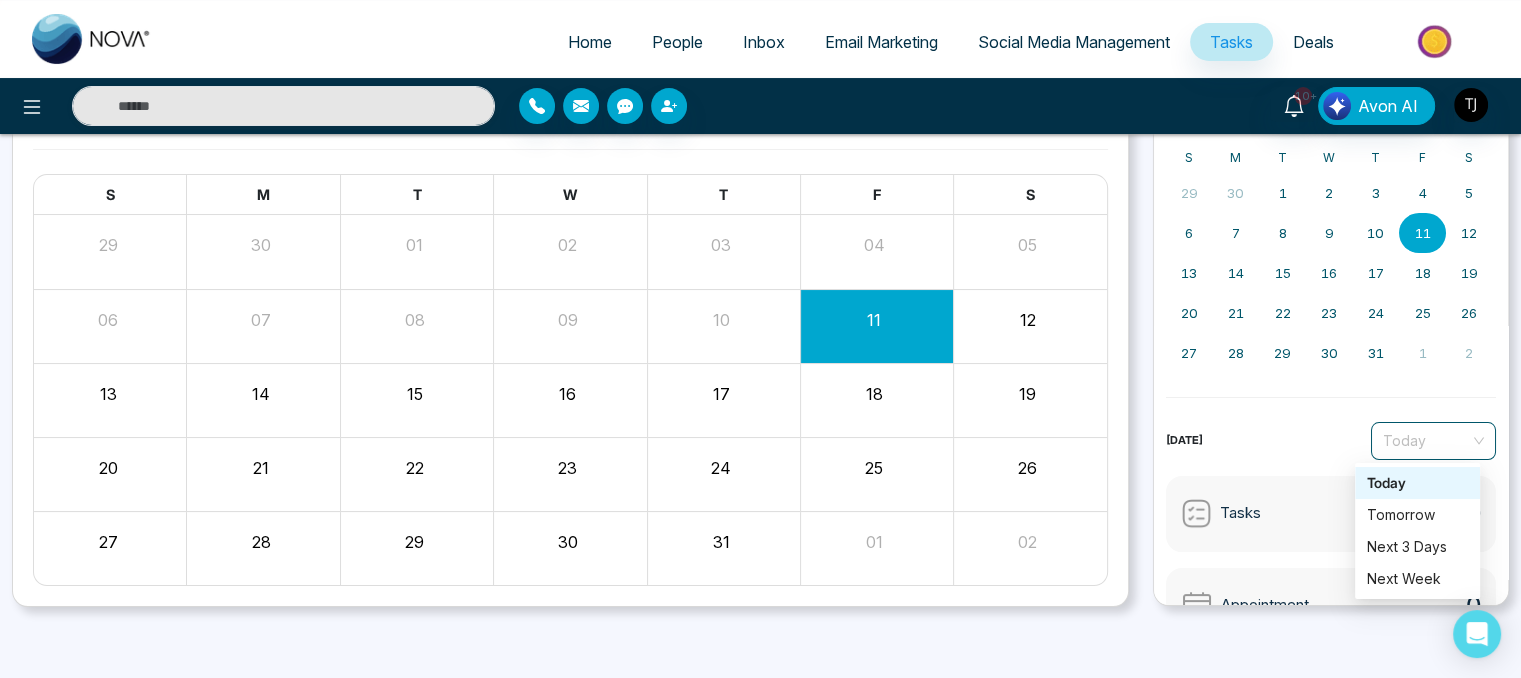 click on "Today" at bounding box center [1433, 441] 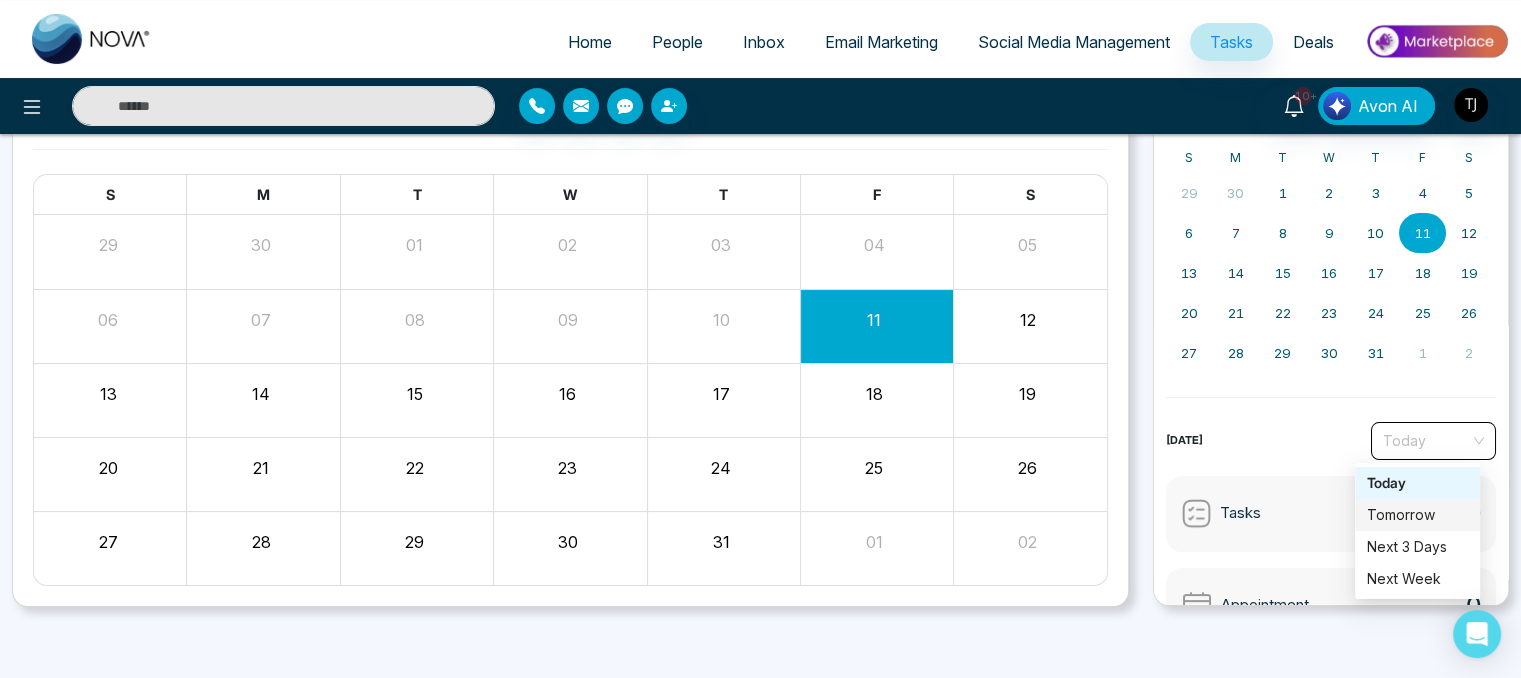 click on "Tomorrow" at bounding box center [1417, 515] 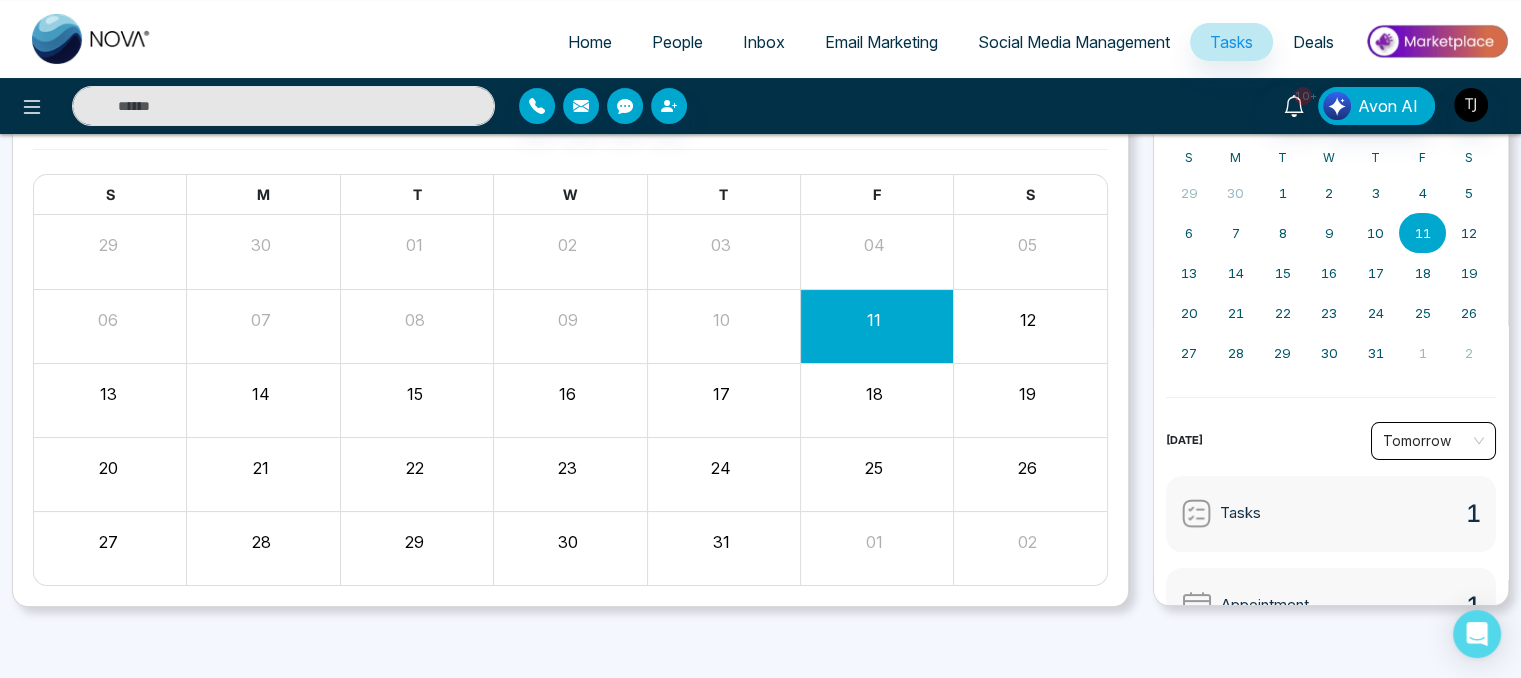 scroll, scrollTop: 142, scrollLeft: 0, axis: vertical 